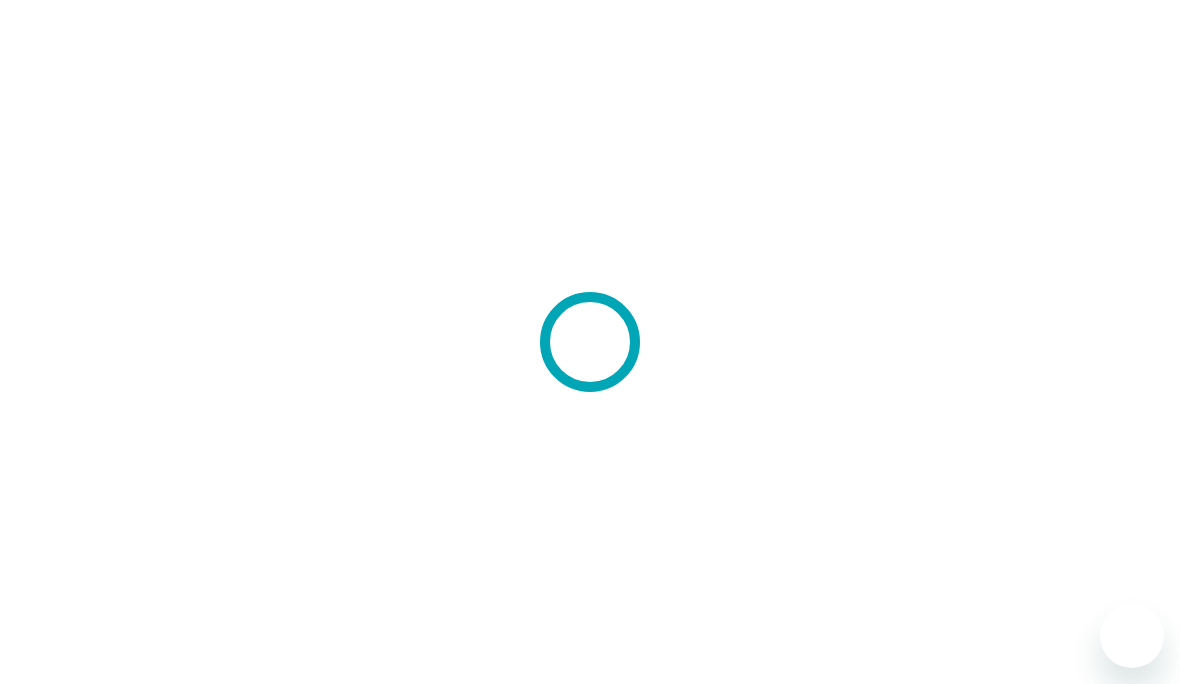 scroll, scrollTop: 0, scrollLeft: 0, axis: both 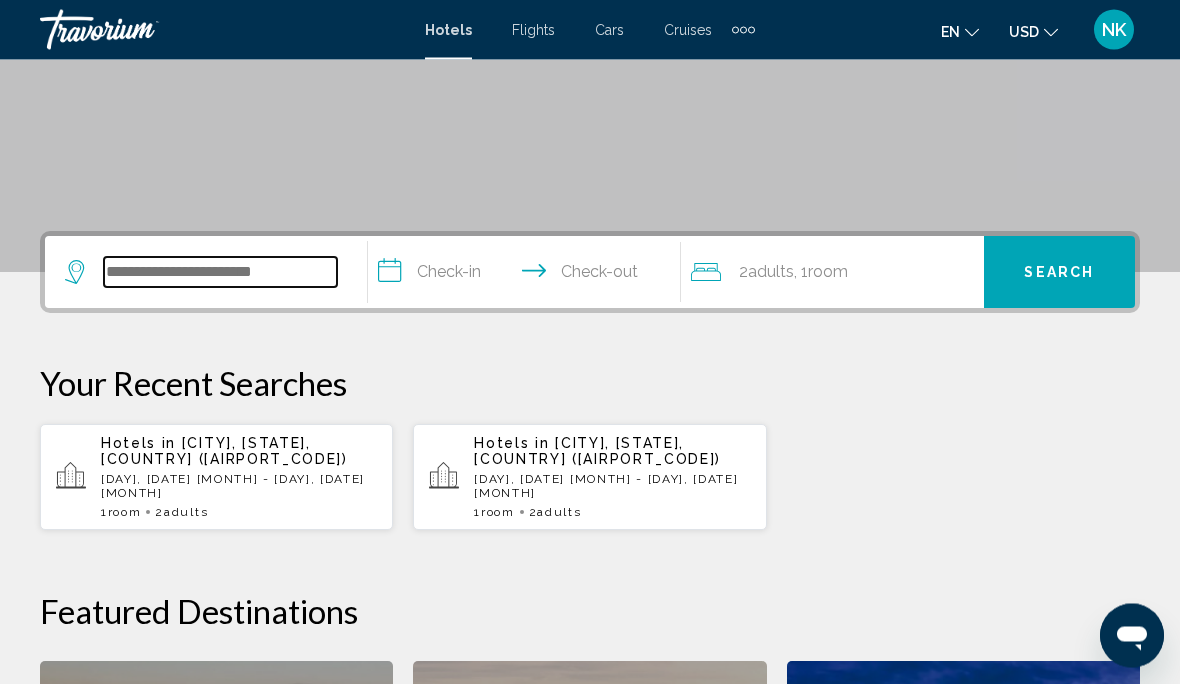 click at bounding box center [220, 273] 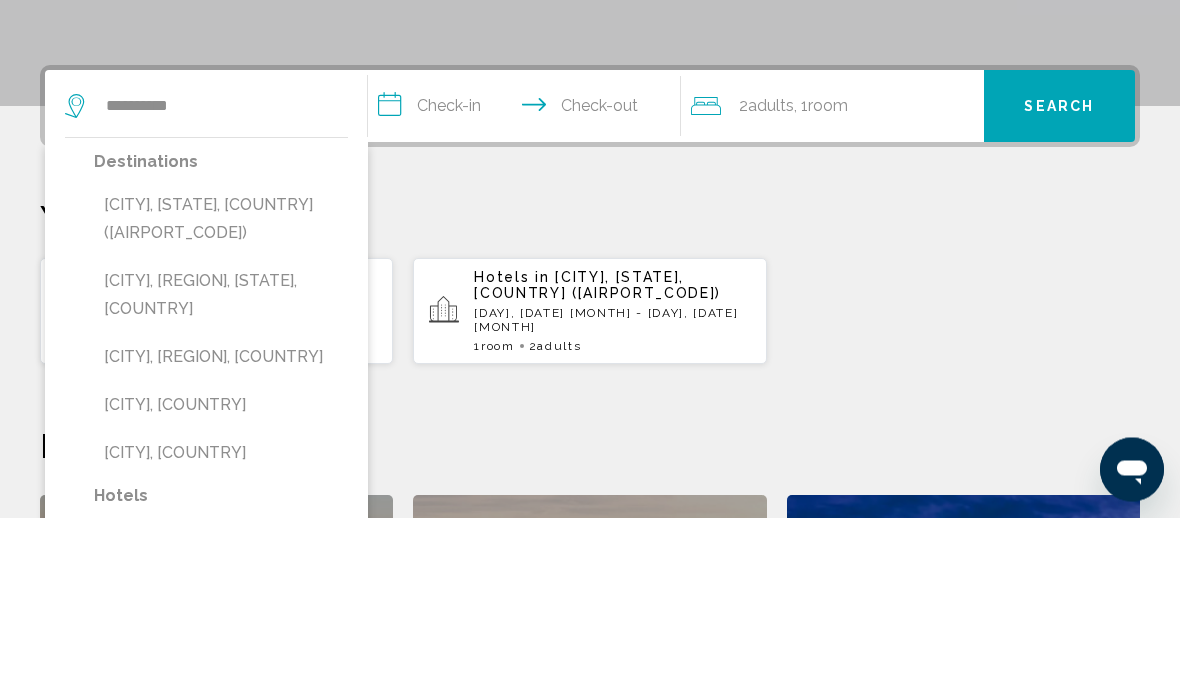 scroll, scrollTop: 494, scrollLeft: 0, axis: vertical 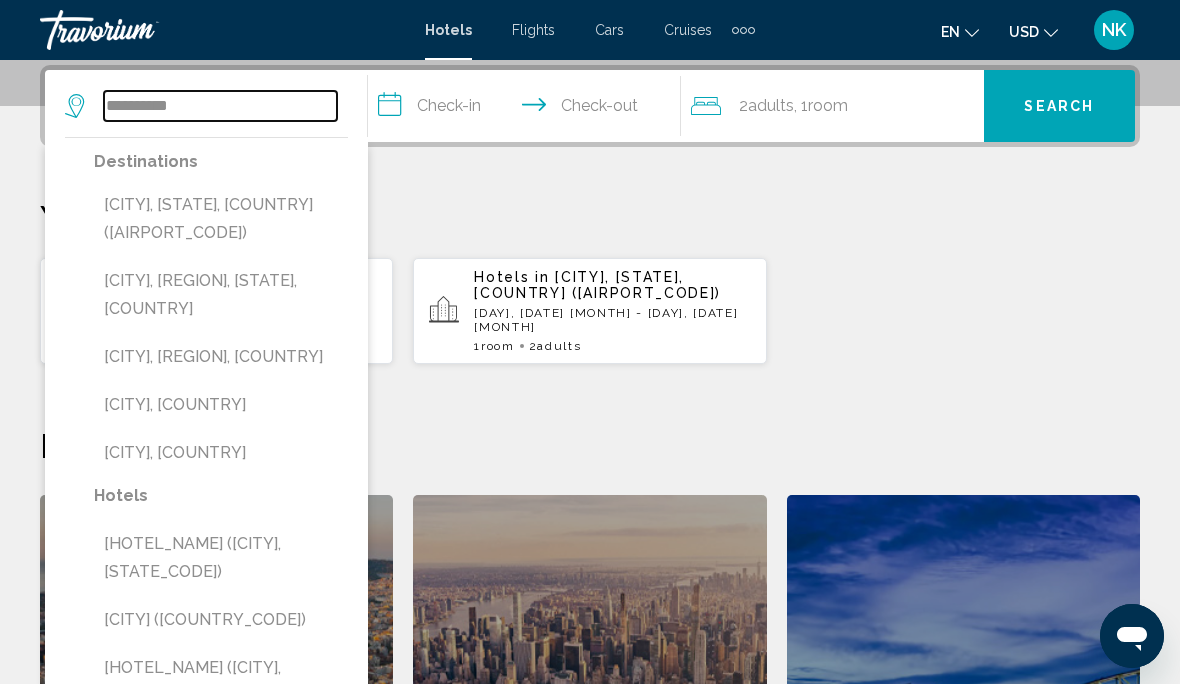 type on "*********" 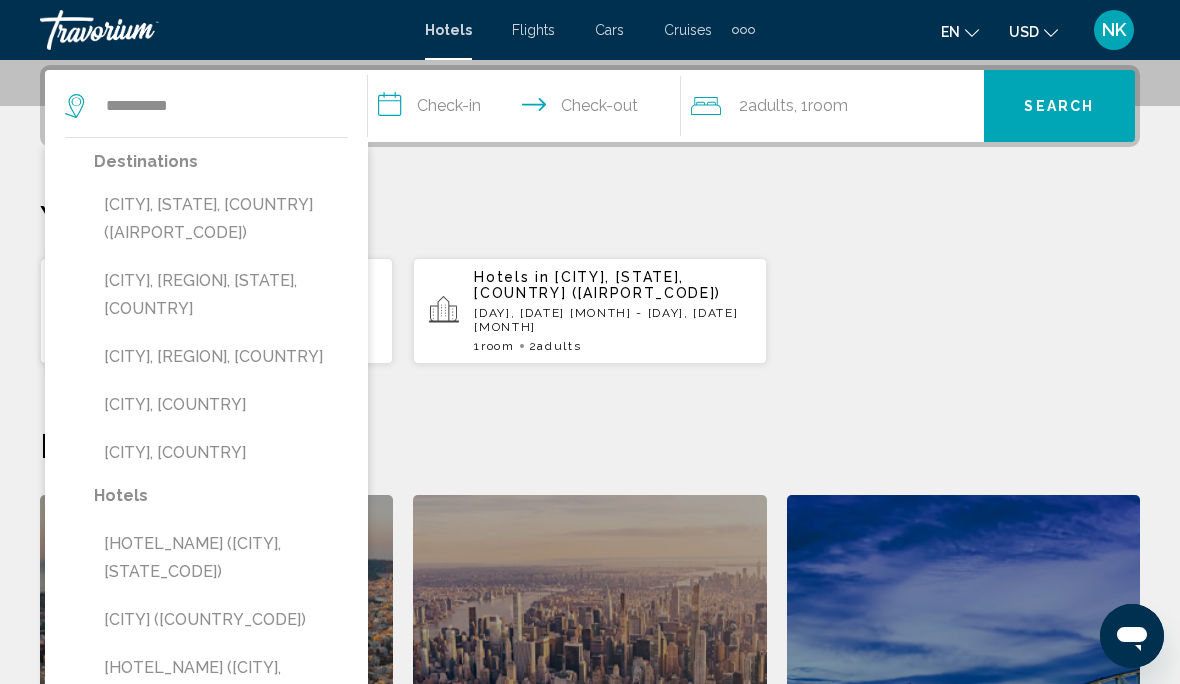 click on "[CITY], [STATE], [COUNTRY] ([CODE])" at bounding box center (221, 219) 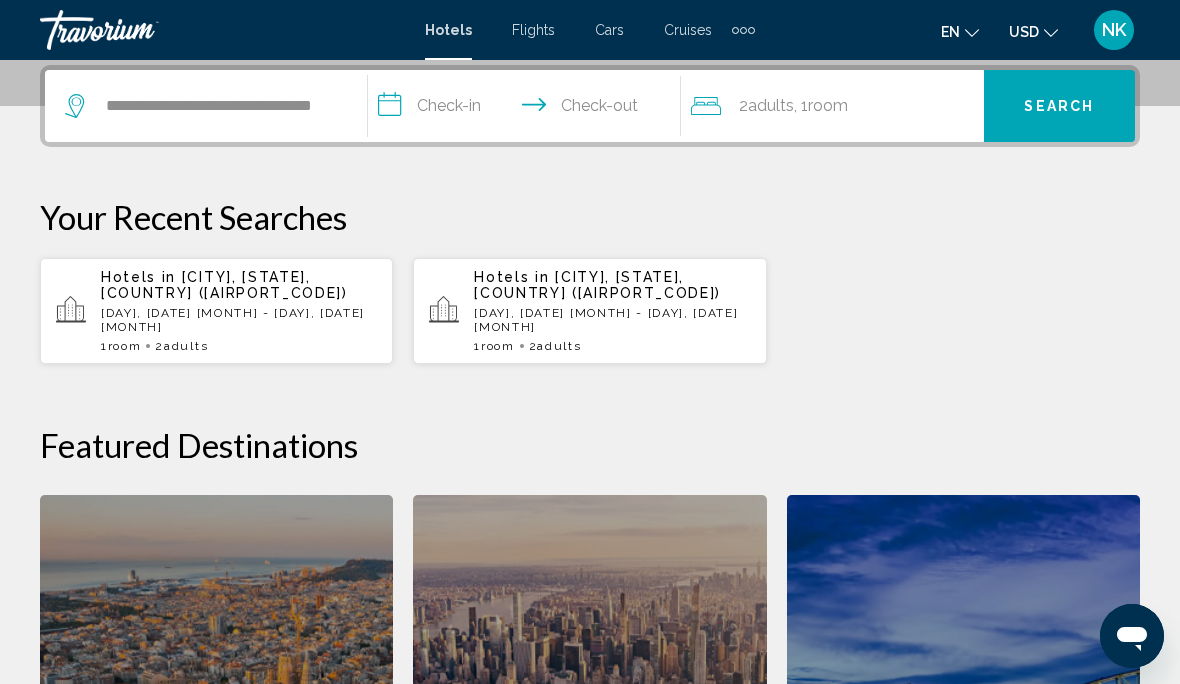 click on "**********" at bounding box center [528, 109] 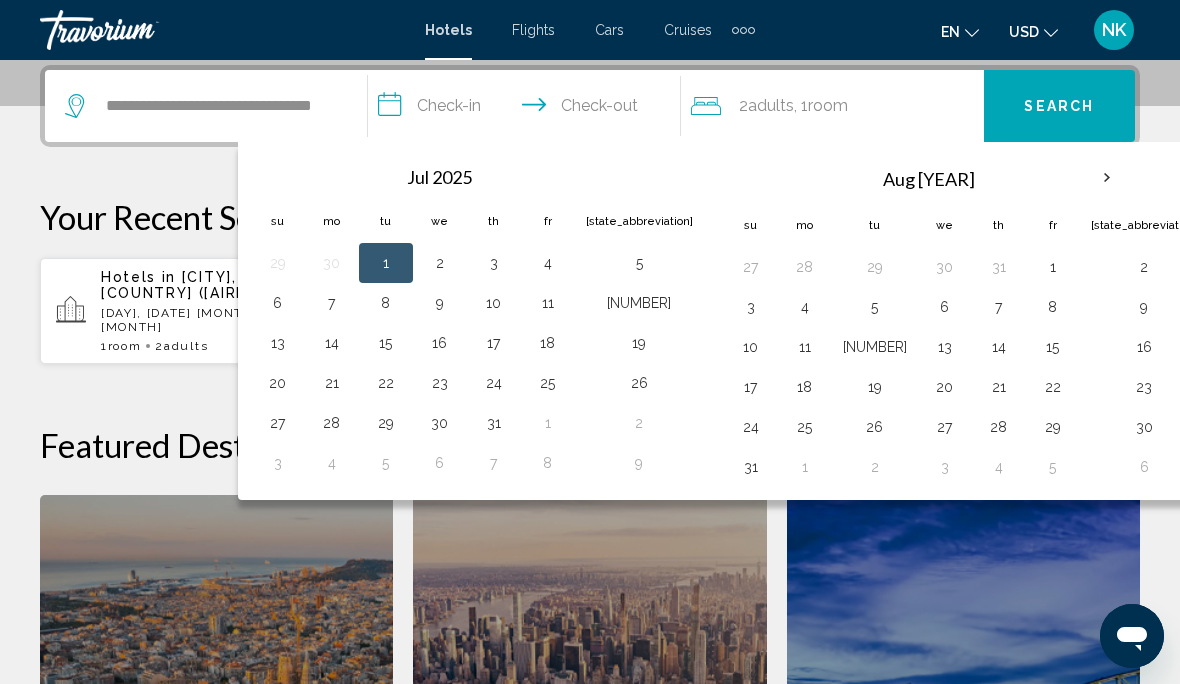click on "24" at bounding box center [494, 383] 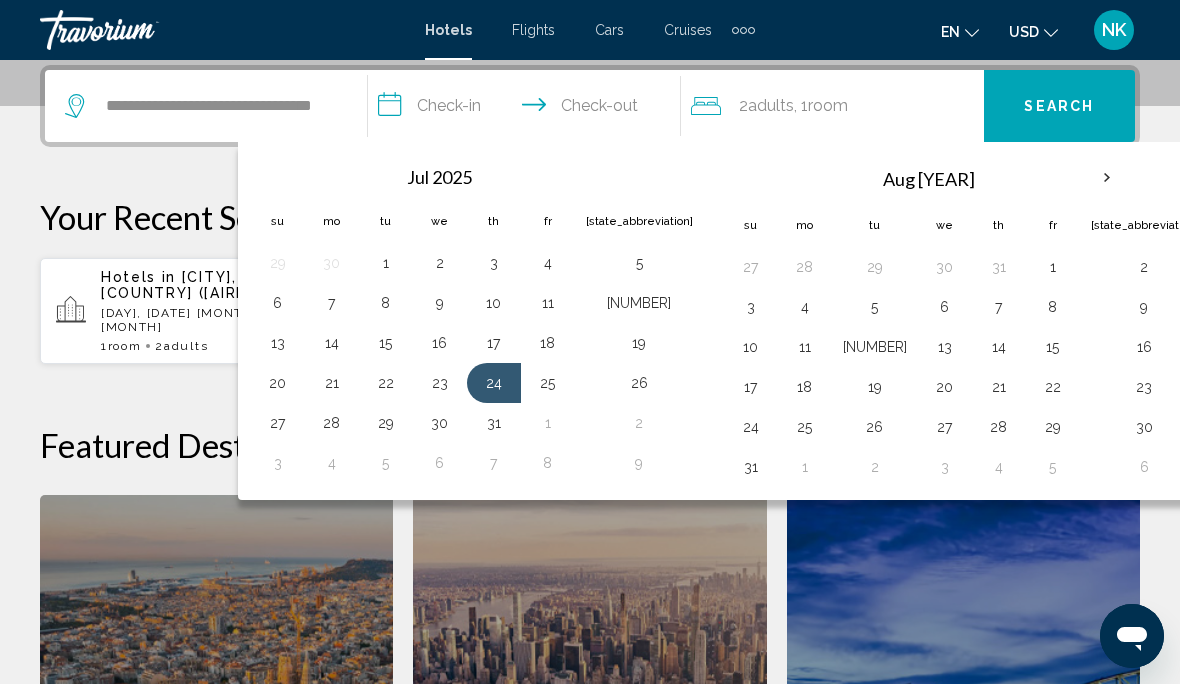 click on "27" at bounding box center (278, 423) 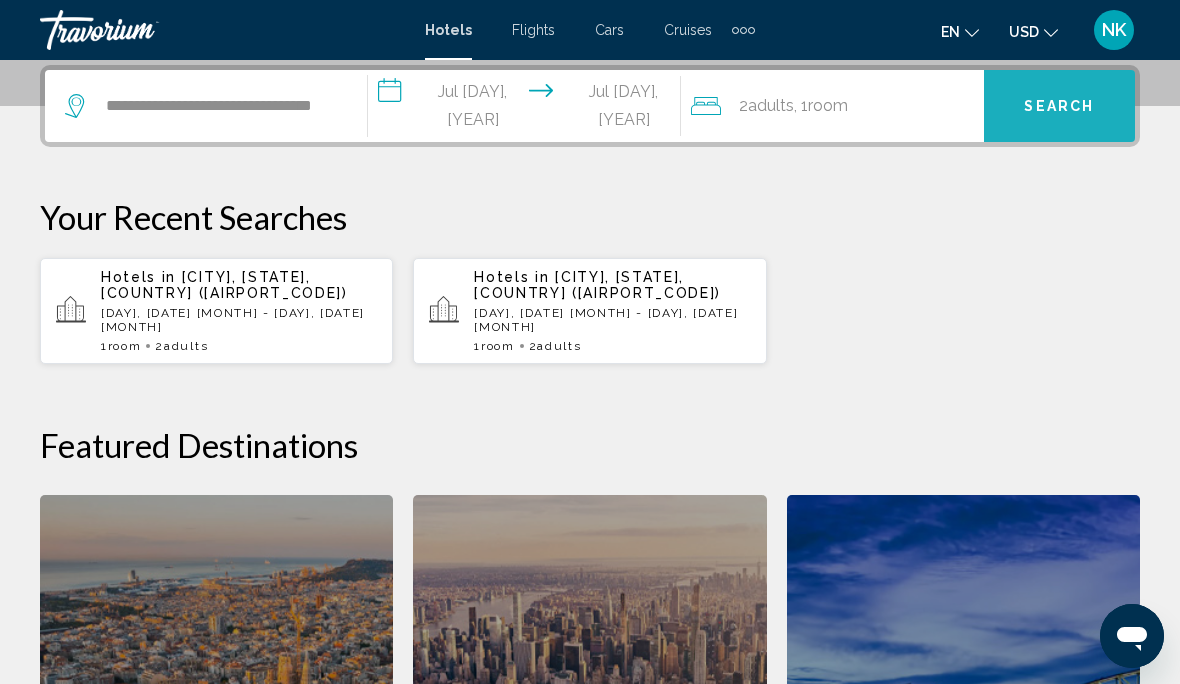 click on "Search" at bounding box center [1059, 107] 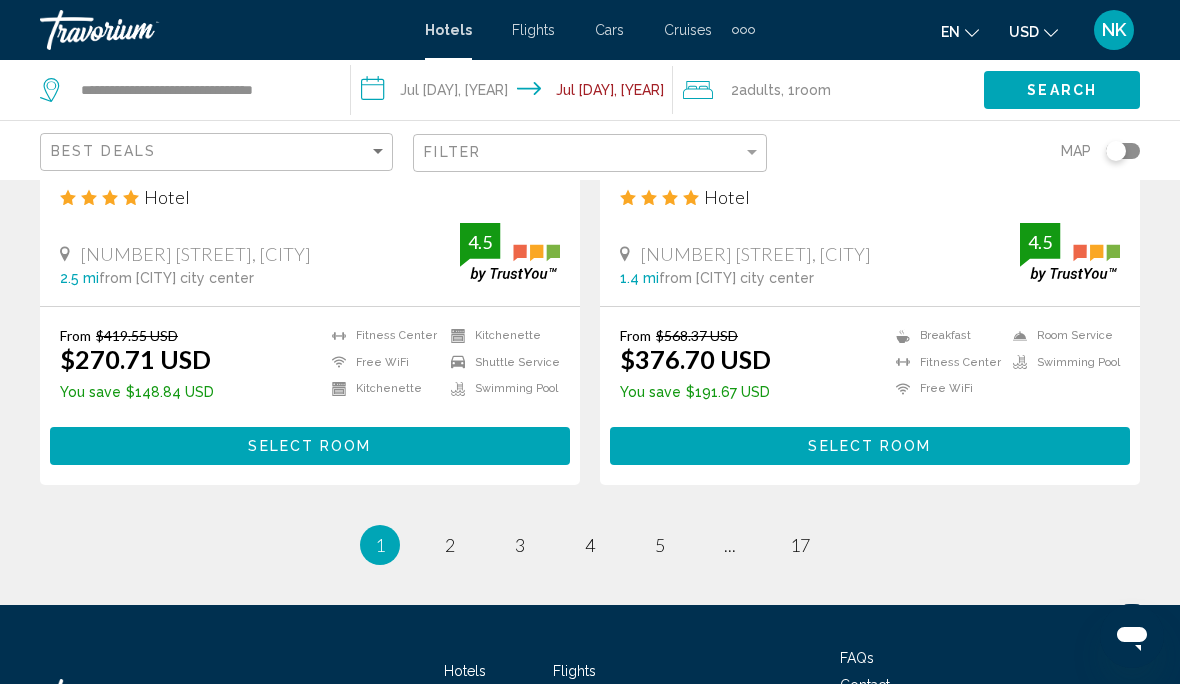 scroll, scrollTop: 4094, scrollLeft: 0, axis: vertical 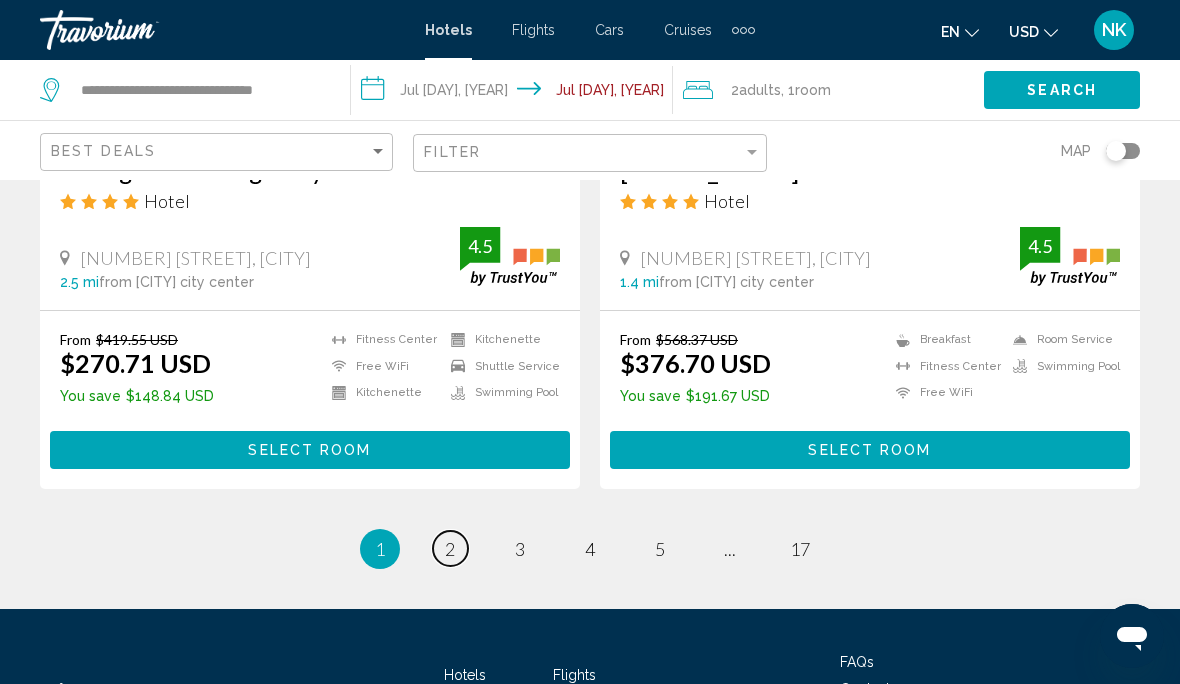 click on "2" at bounding box center [450, 549] 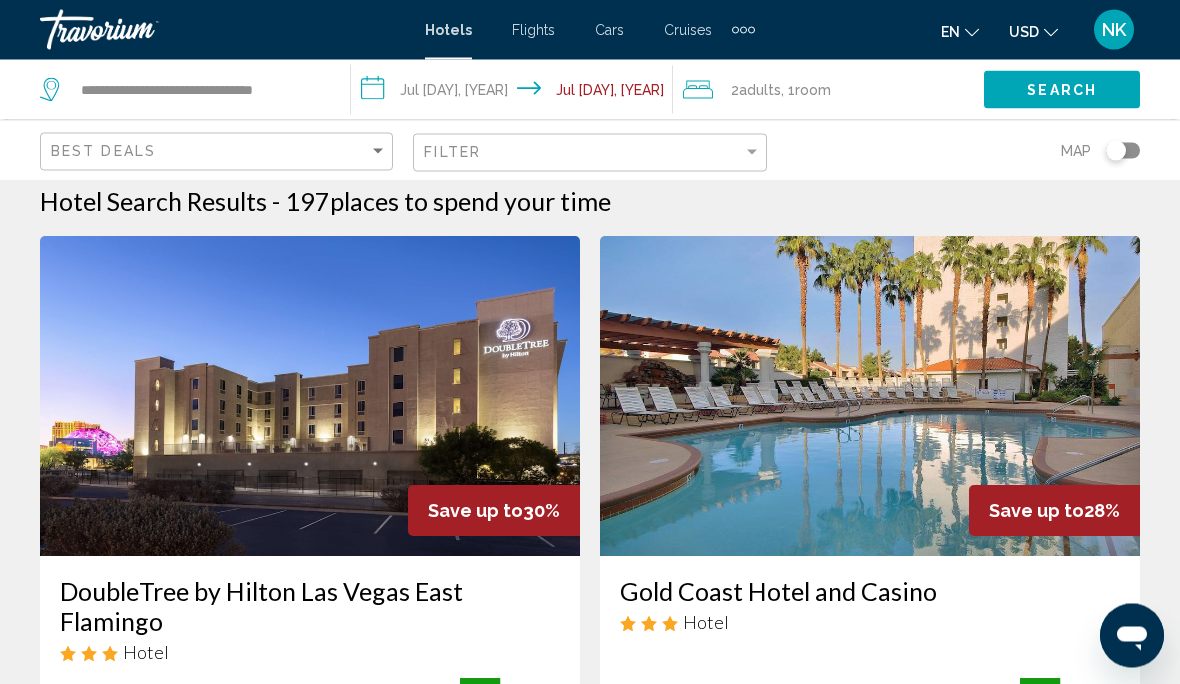 scroll, scrollTop: 0, scrollLeft: 0, axis: both 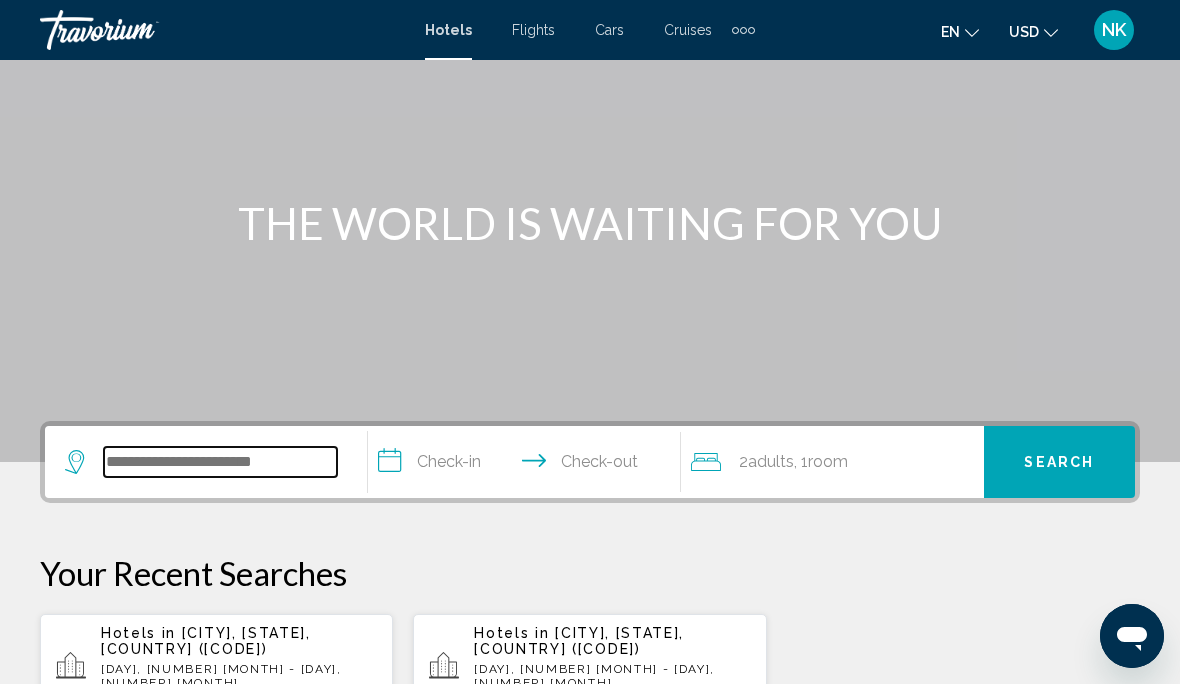 click at bounding box center (220, 462) 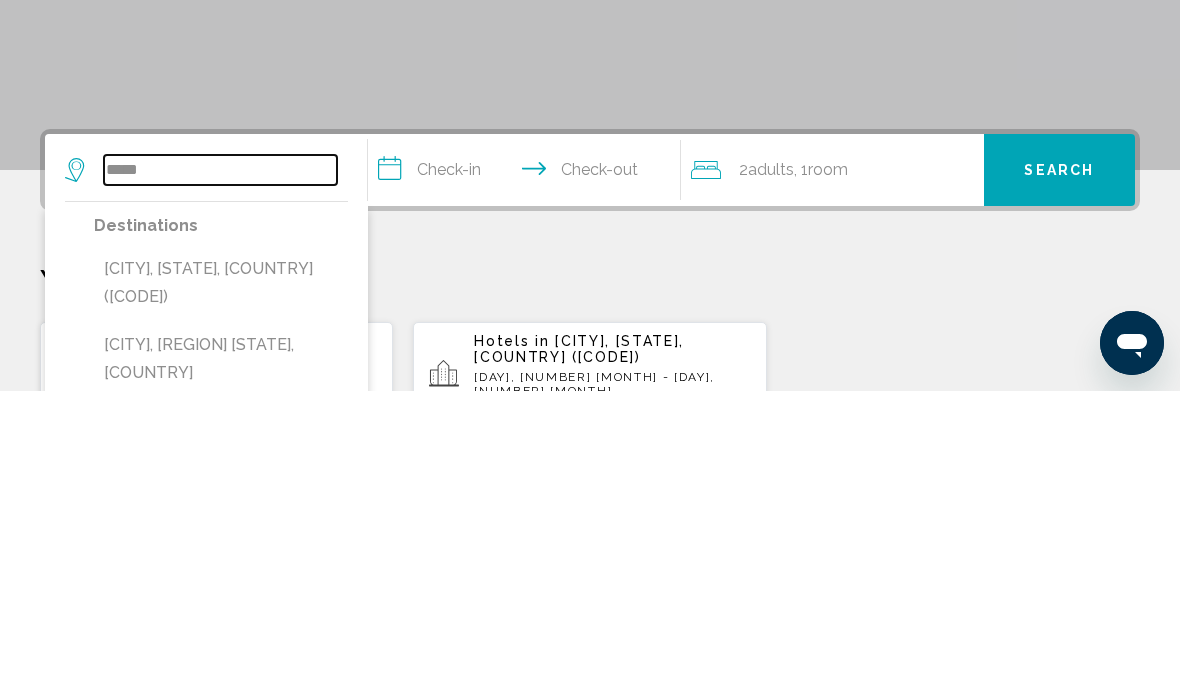 type on "*****" 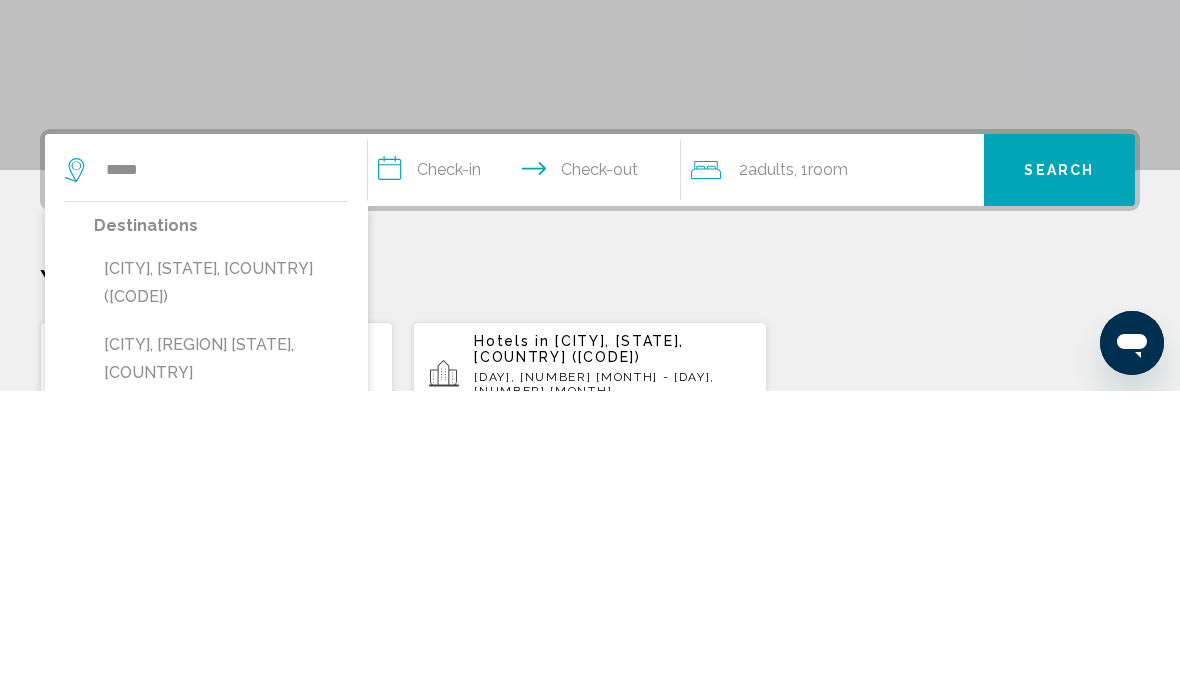 click on "[CITY], [STATE], [COUNTRY] ([CODE])" at bounding box center [221, 576] 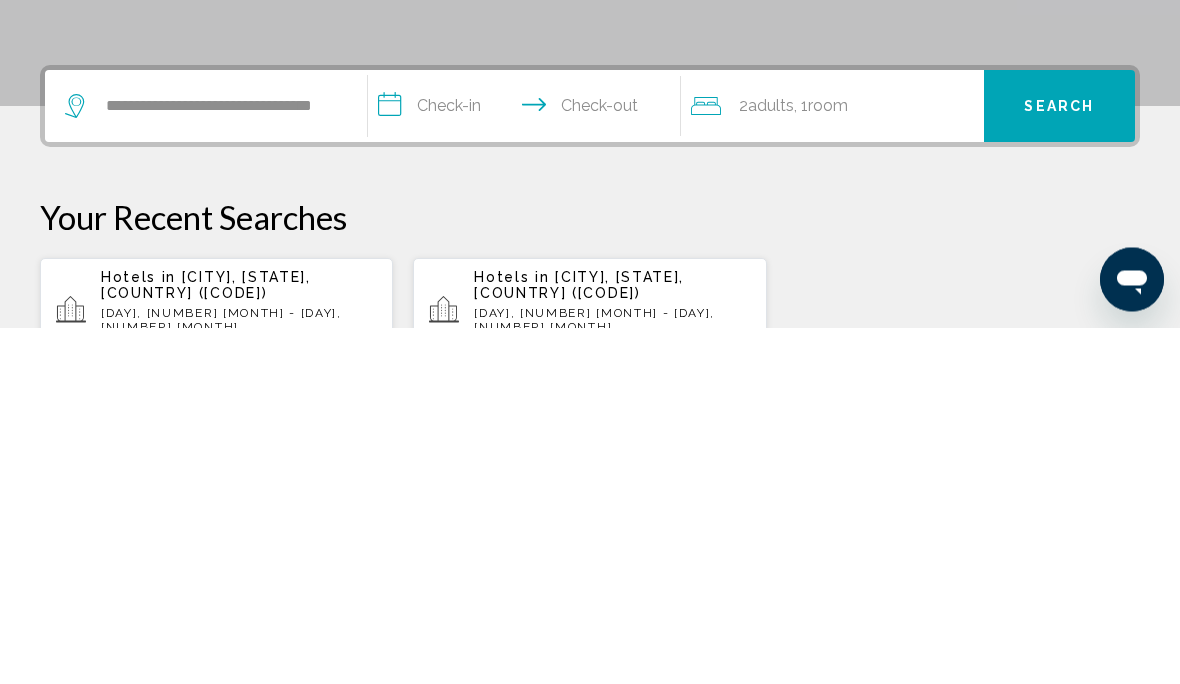 click on "**********" at bounding box center (528, 466) 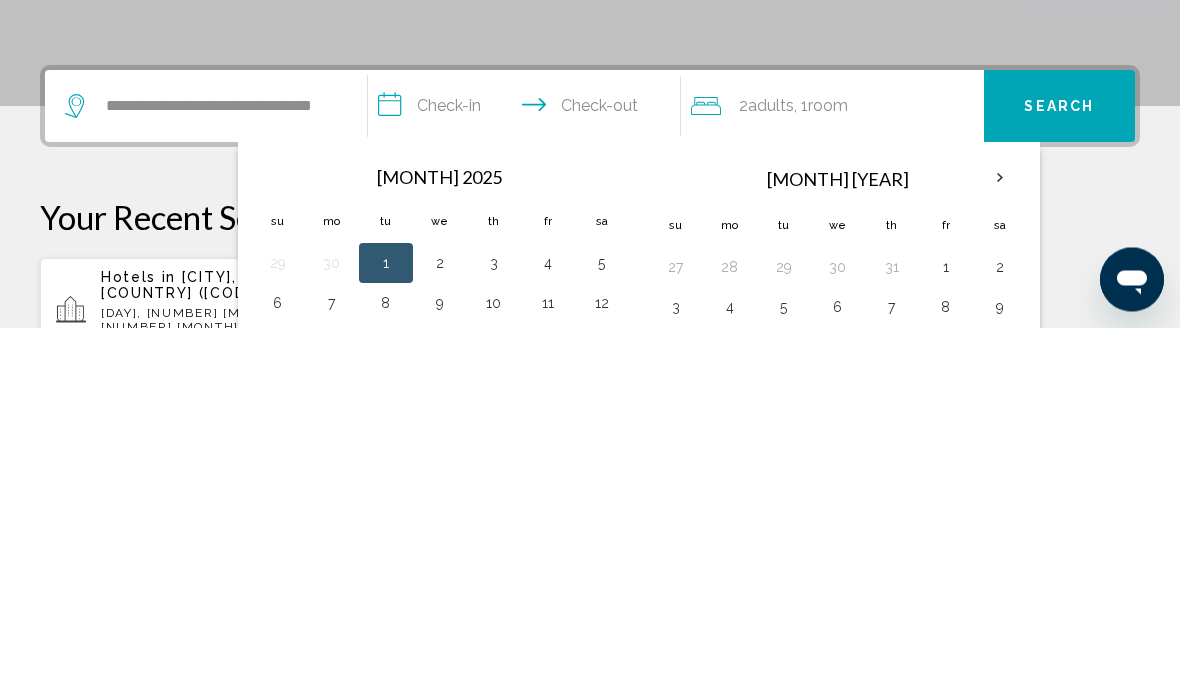 scroll, scrollTop: 494, scrollLeft: 0, axis: vertical 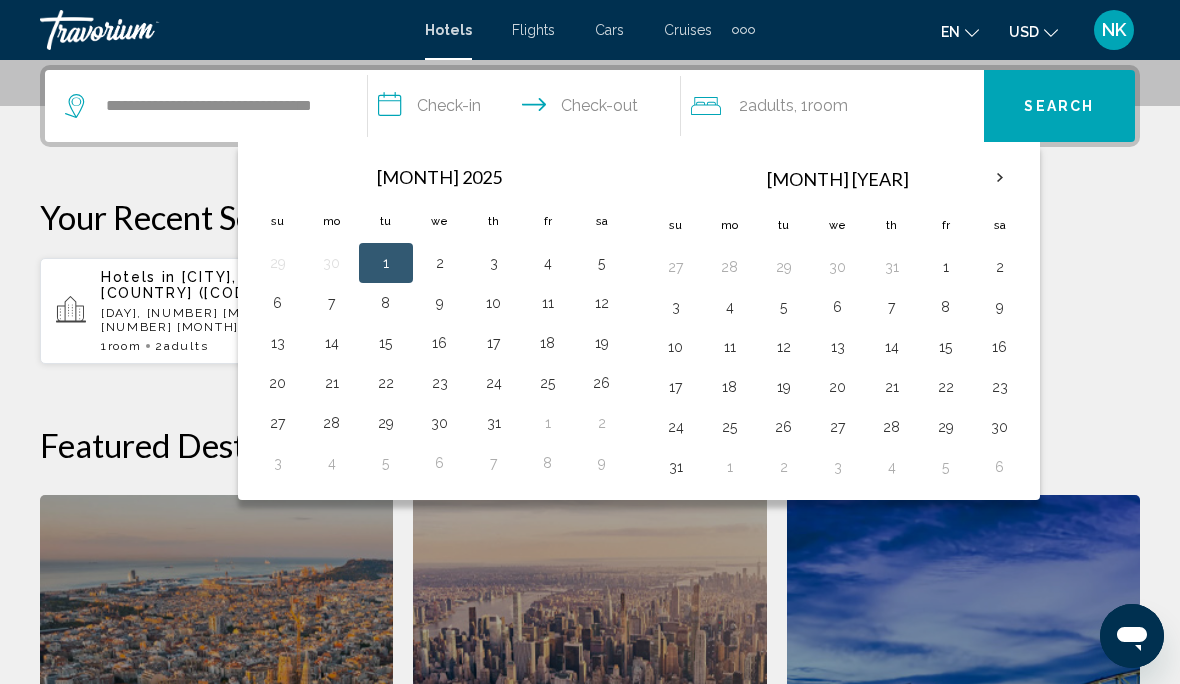 click on "24" at bounding box center [494, 383] 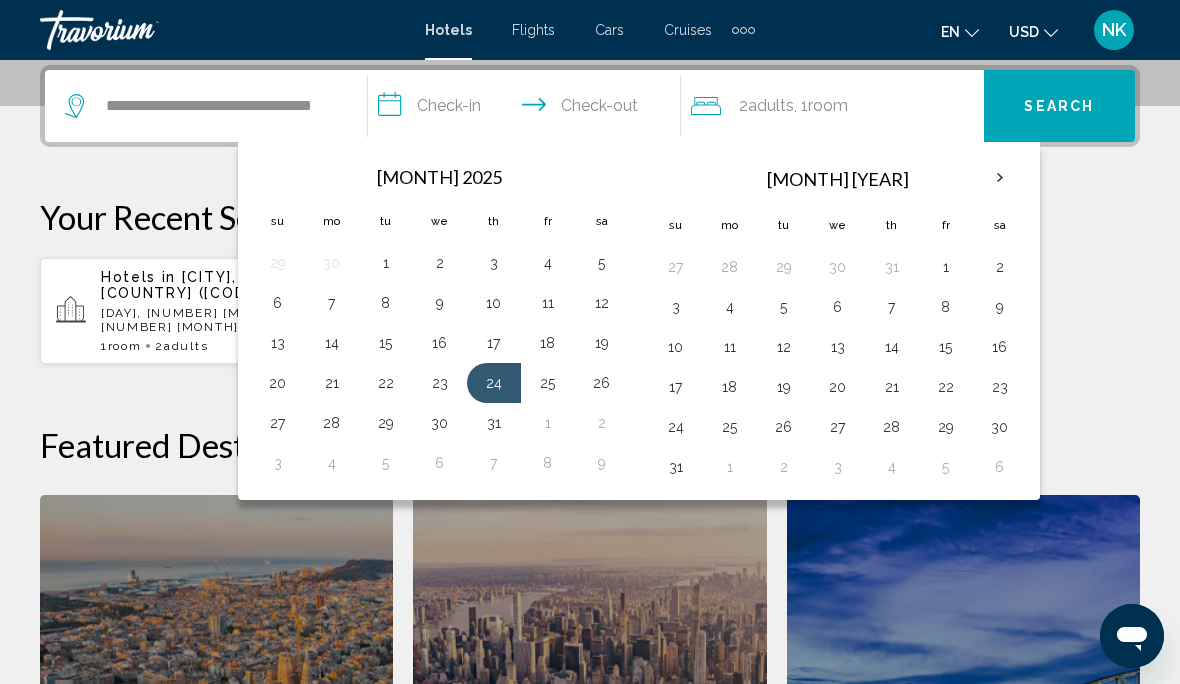 click on "**********" at bounding box center [528, 109] 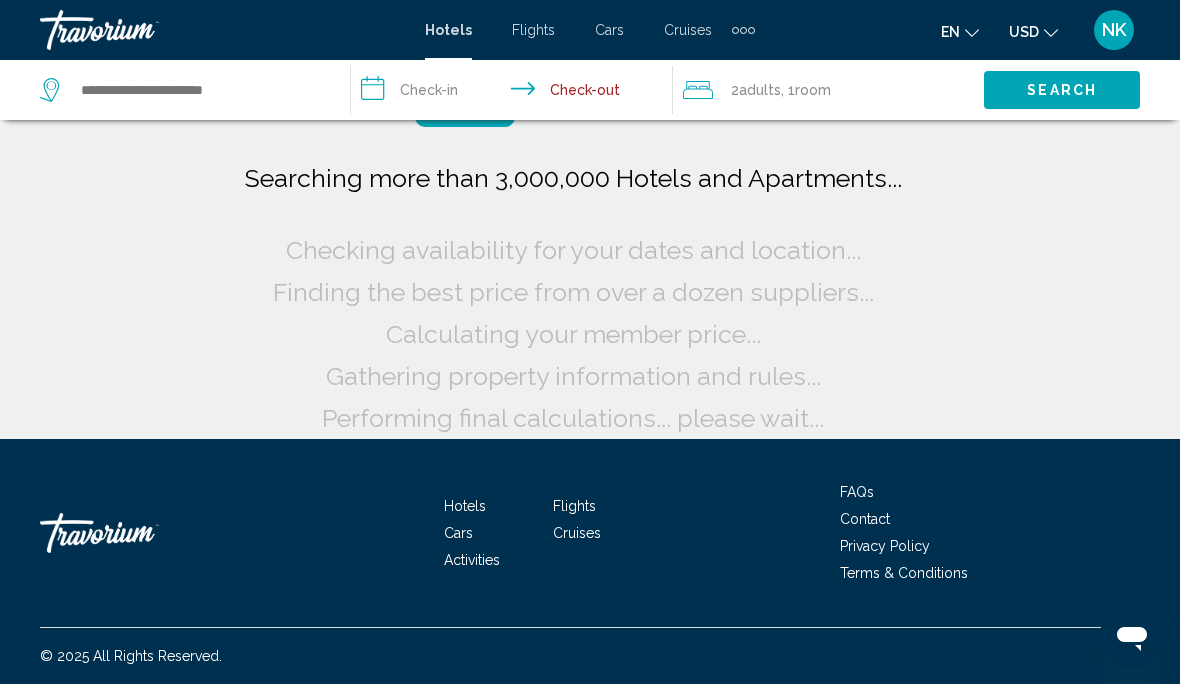 scroll, scrollTop: 45, scrollLeft: 0, axis: vertical 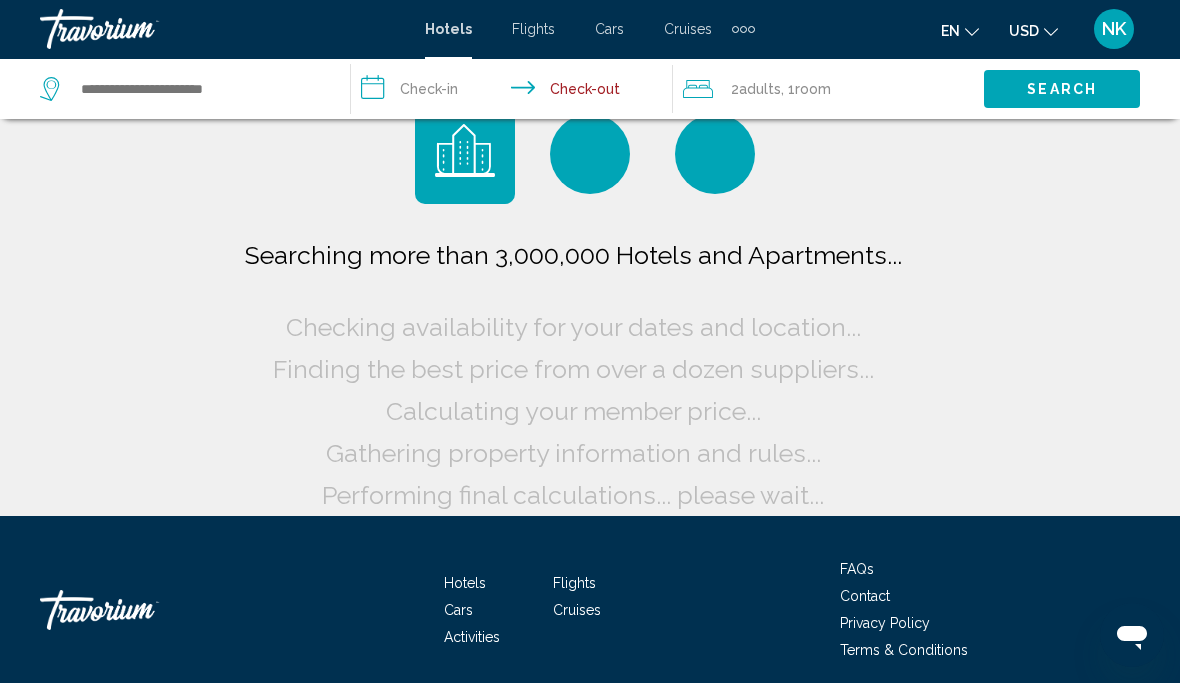 click on "Searching more than 3,000,000 Hotels and Apartments...
Checking availability for your dates and location...
Finding the best price from over a dozen suppliers...
Calculating your member price...
Gathering property information and rules...
Performing final calculations... please wait..." at bounding box center (590, 376) 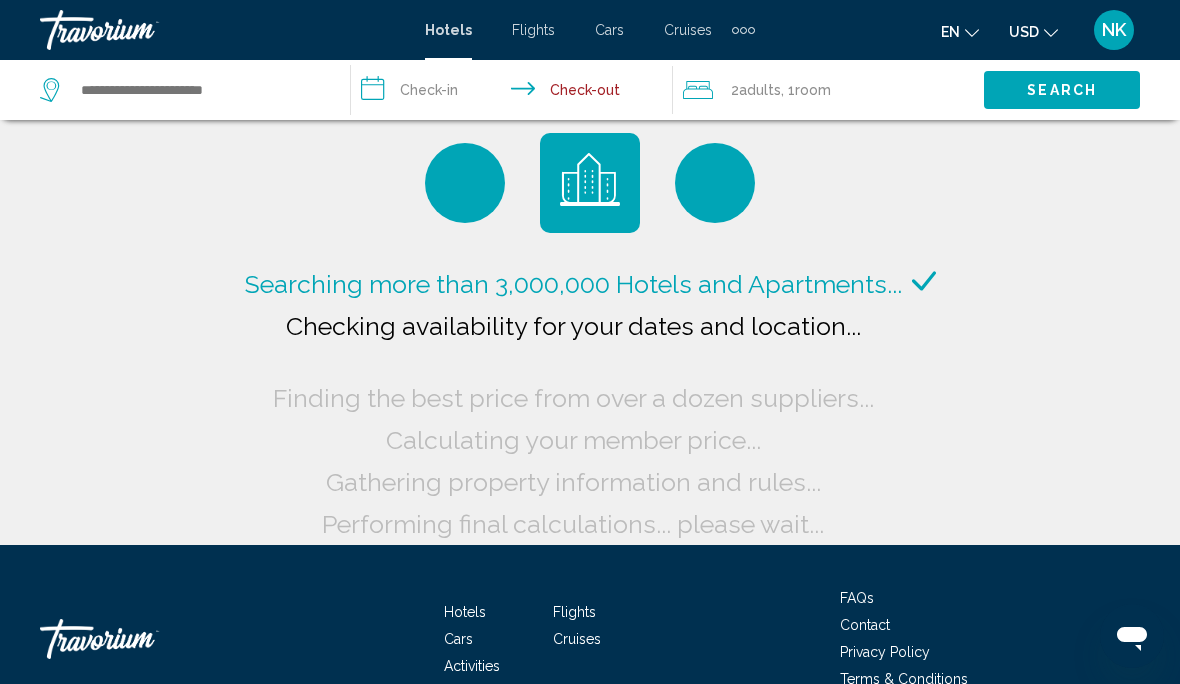 scroll, scrollTop: 18, scrollLeft: 0, axis: vertical 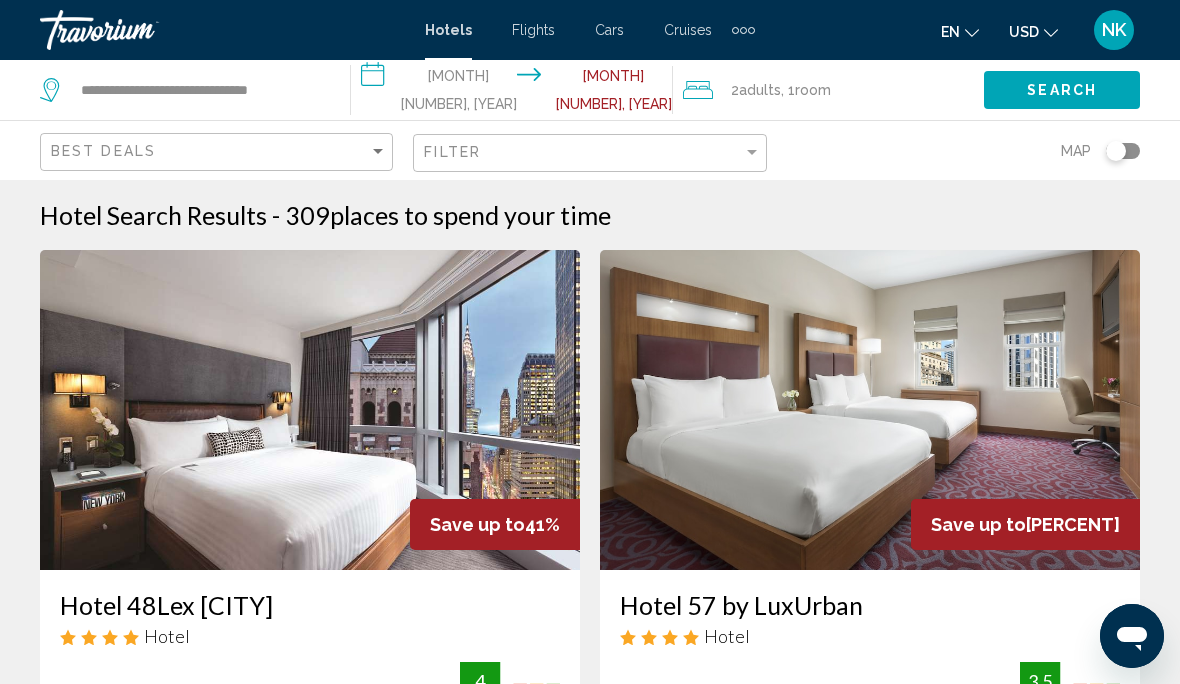 click on "**********" at bounding box center [515, 93] 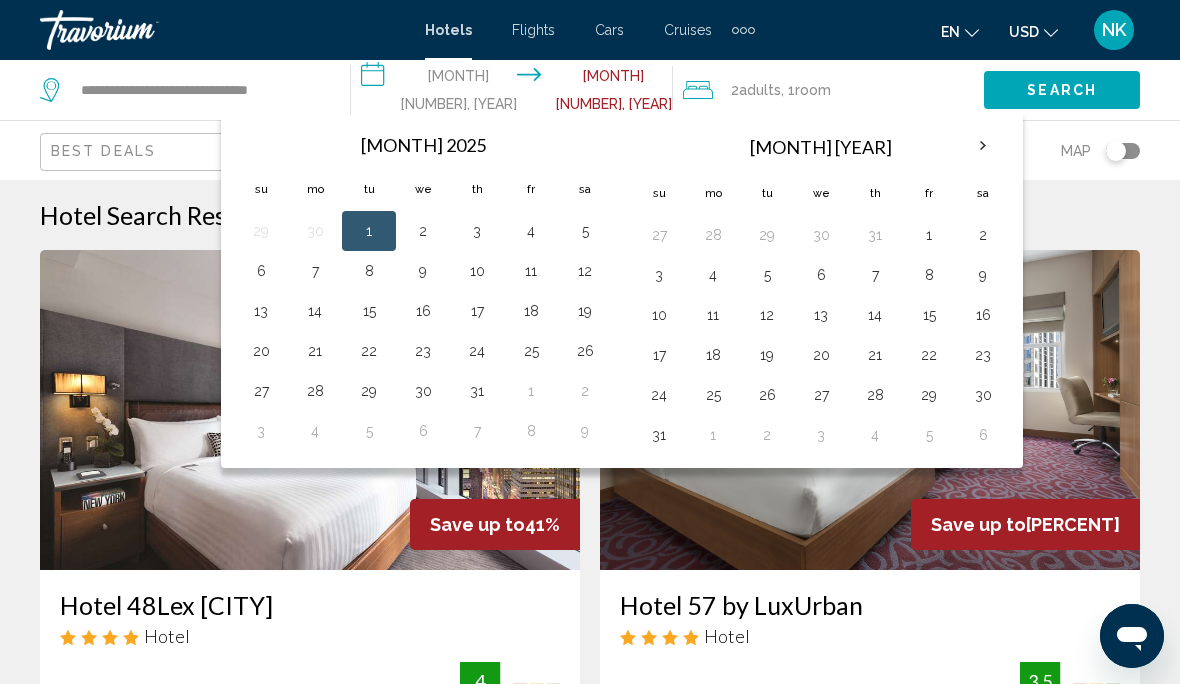 click on "24" at bounding box center (477, 351) 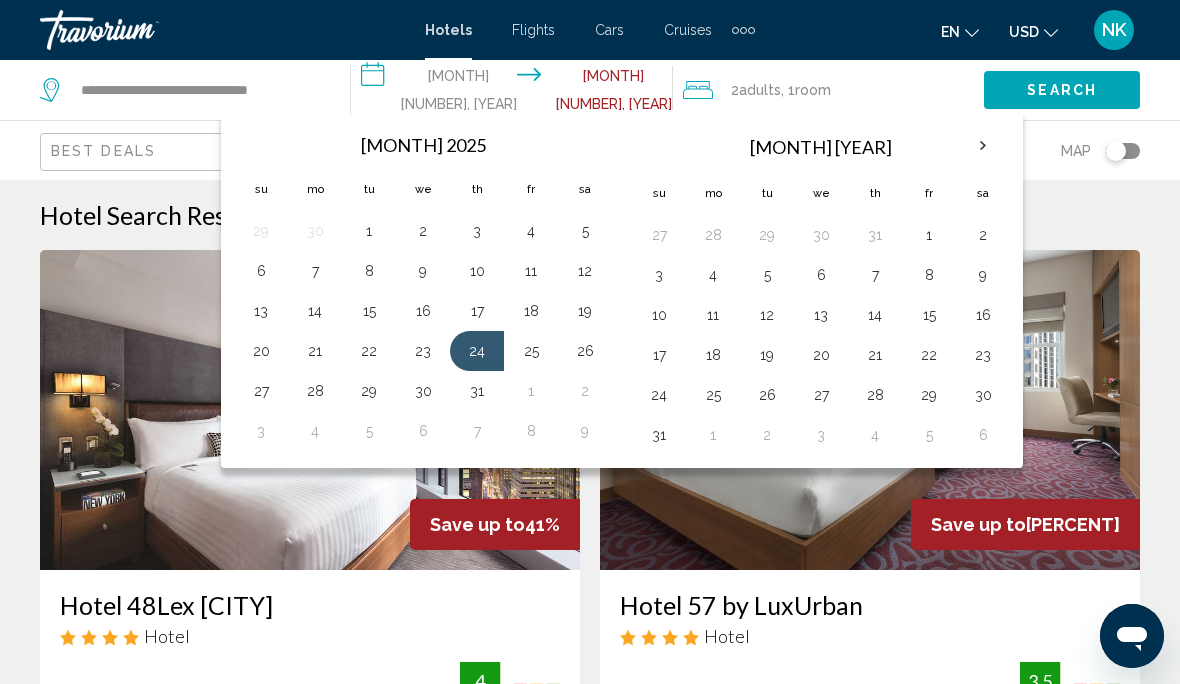 click on "**********" at bounding box center [515, 93] 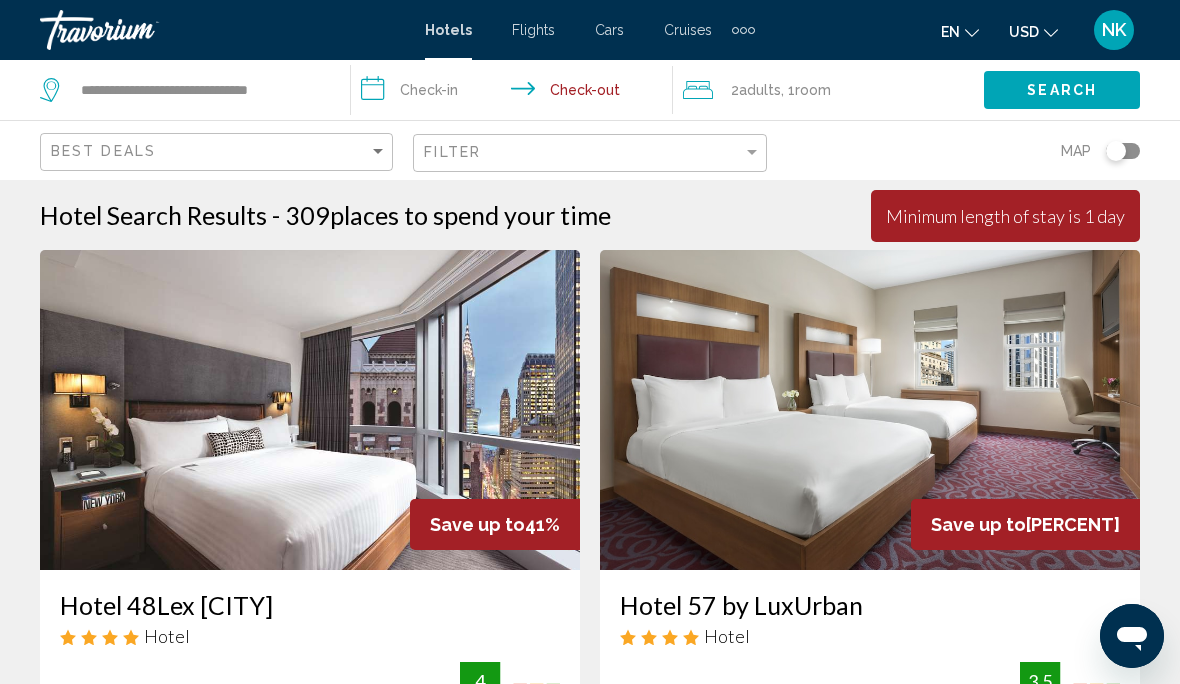 click at bounding box center [310, 410] 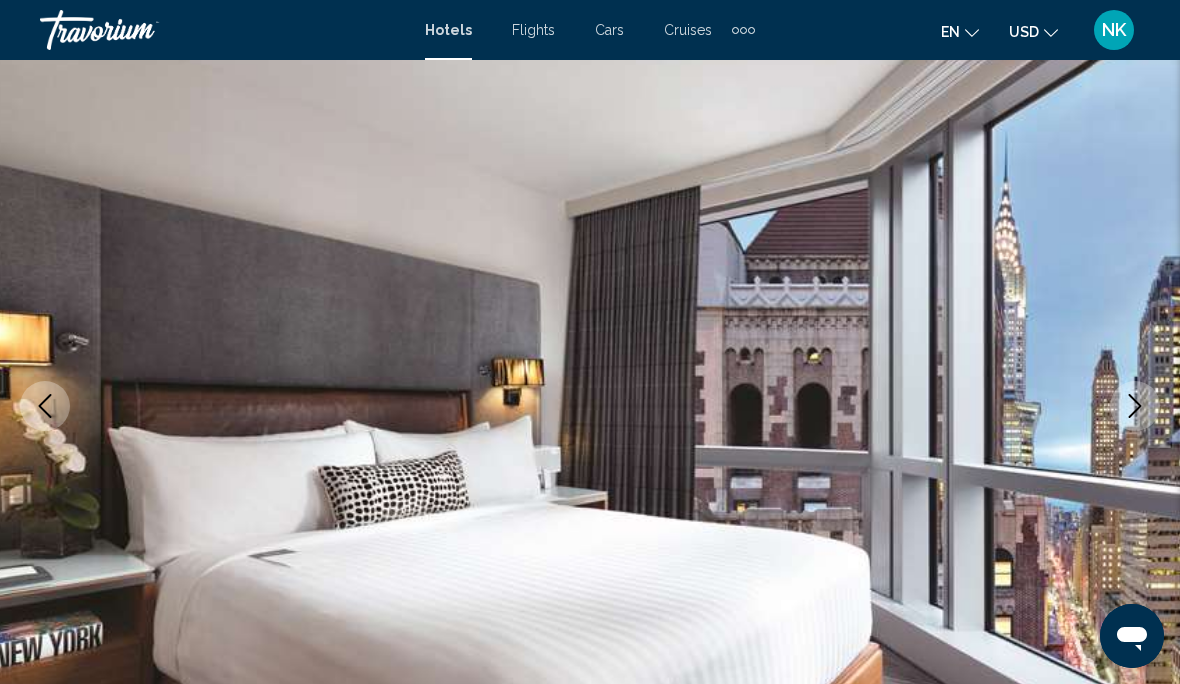 scroll, scrollTop: 0, scrollLeft: 0, axis: both 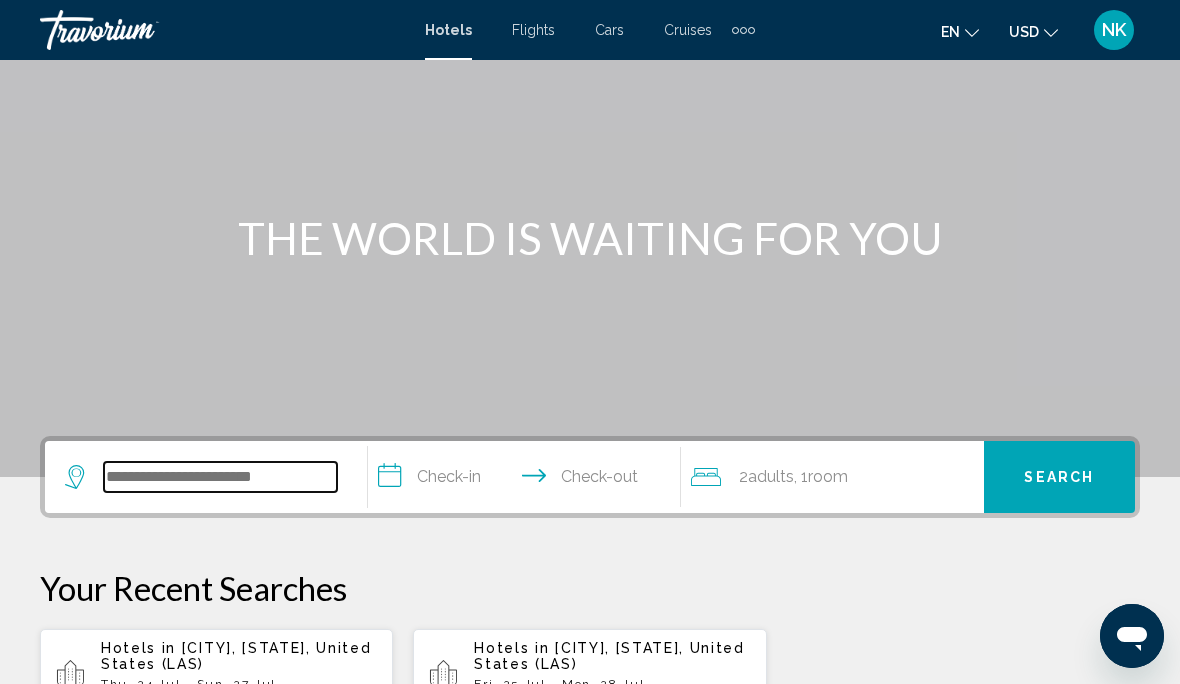click at bounding box center [220, 477] 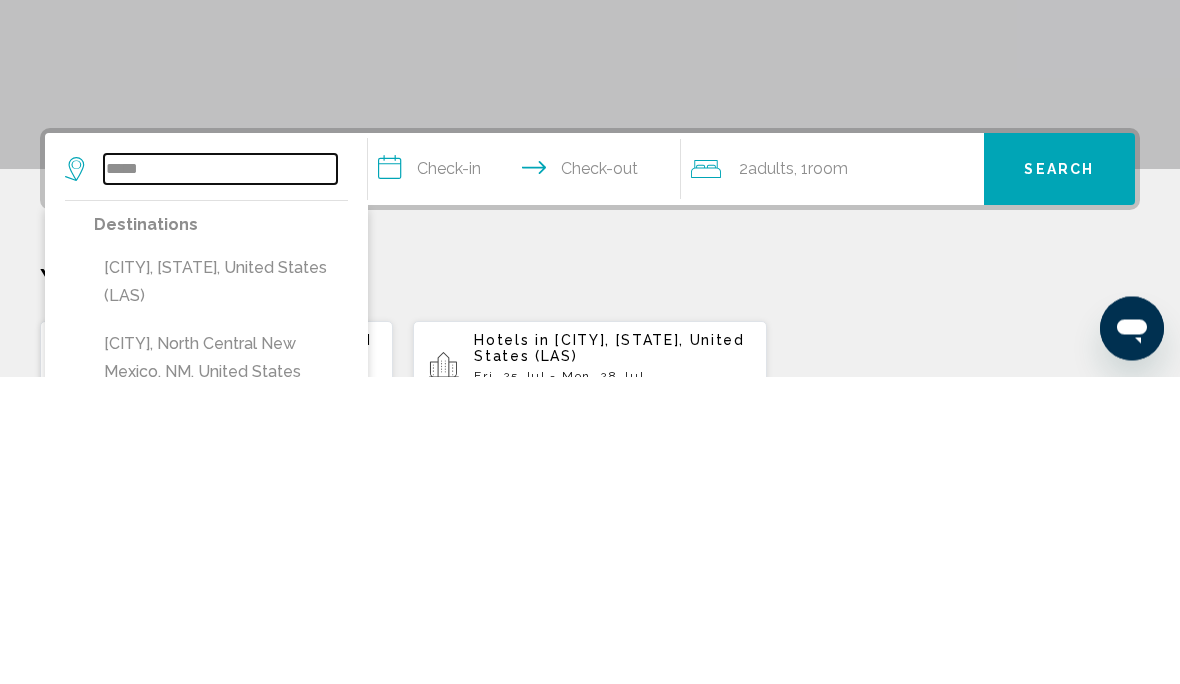 type on "*****" 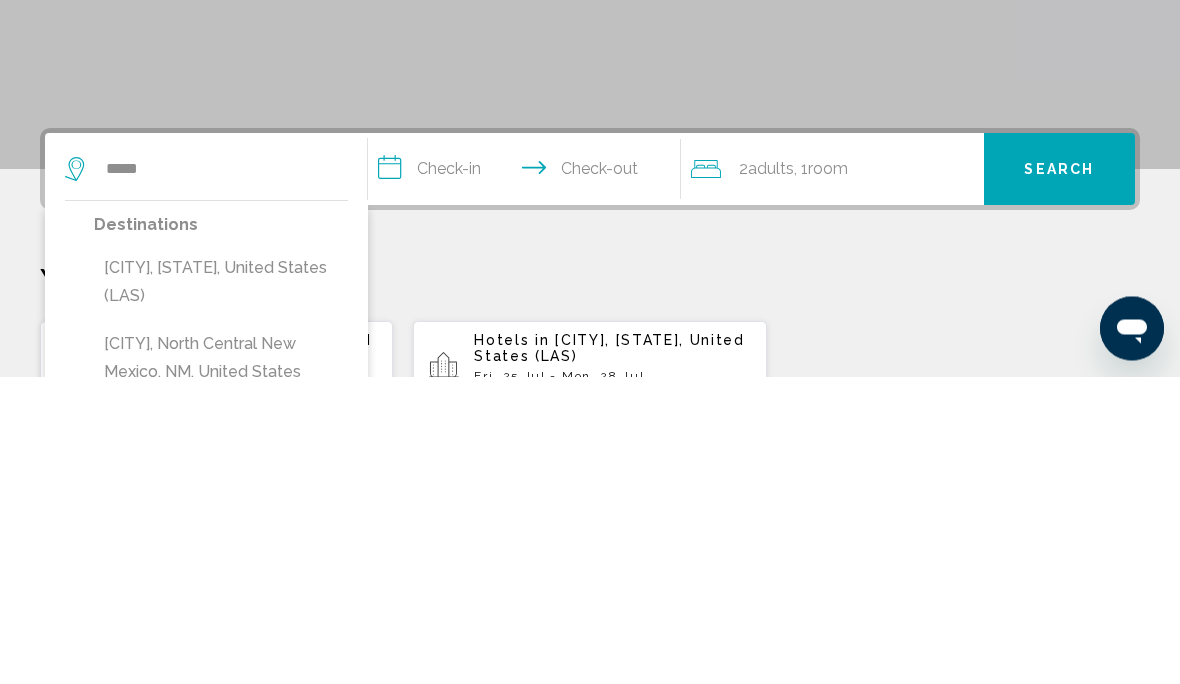 click on "[CITY], [STATE], [COUNTRY] ([CODE])" at bounding box center (221, 590) 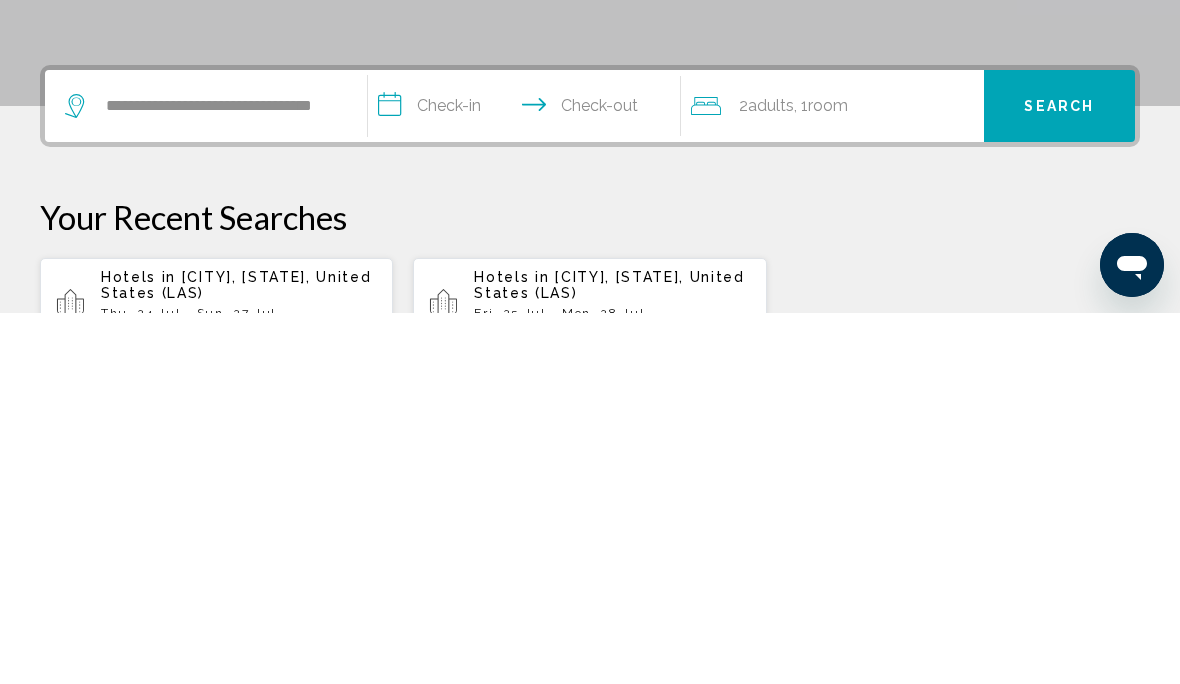 click on "**********" at bounding box center [528, 480] 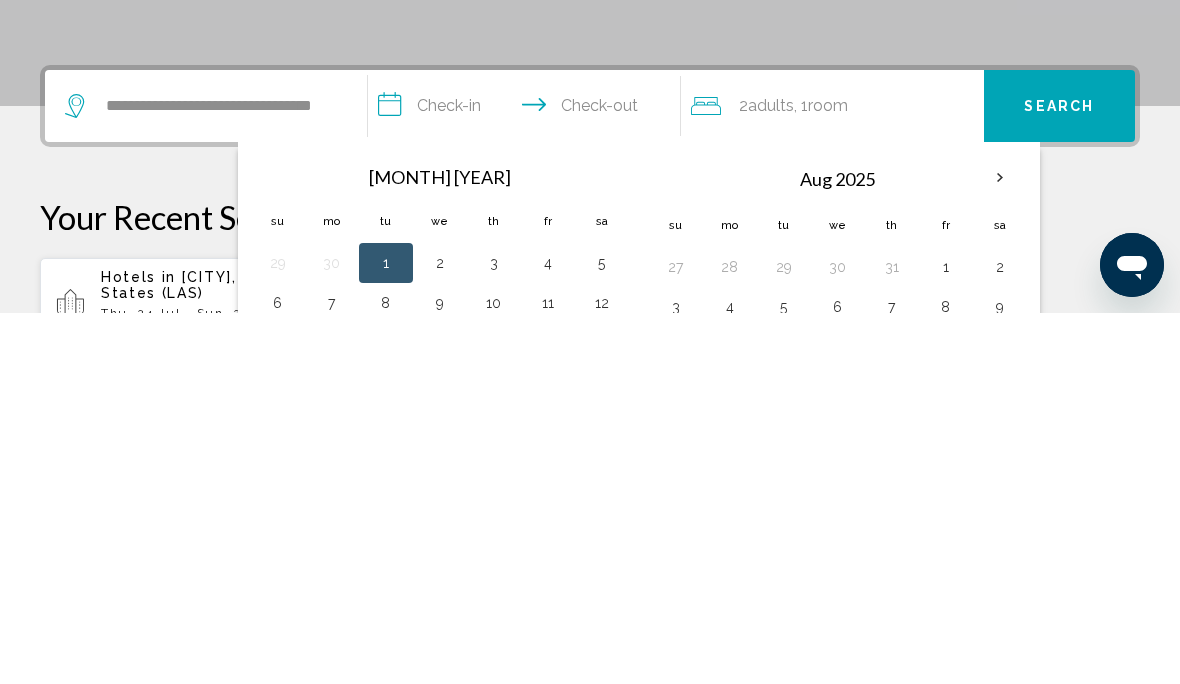 scroll, scrollTop: 494, scrollLeft: 0, axis: vertical 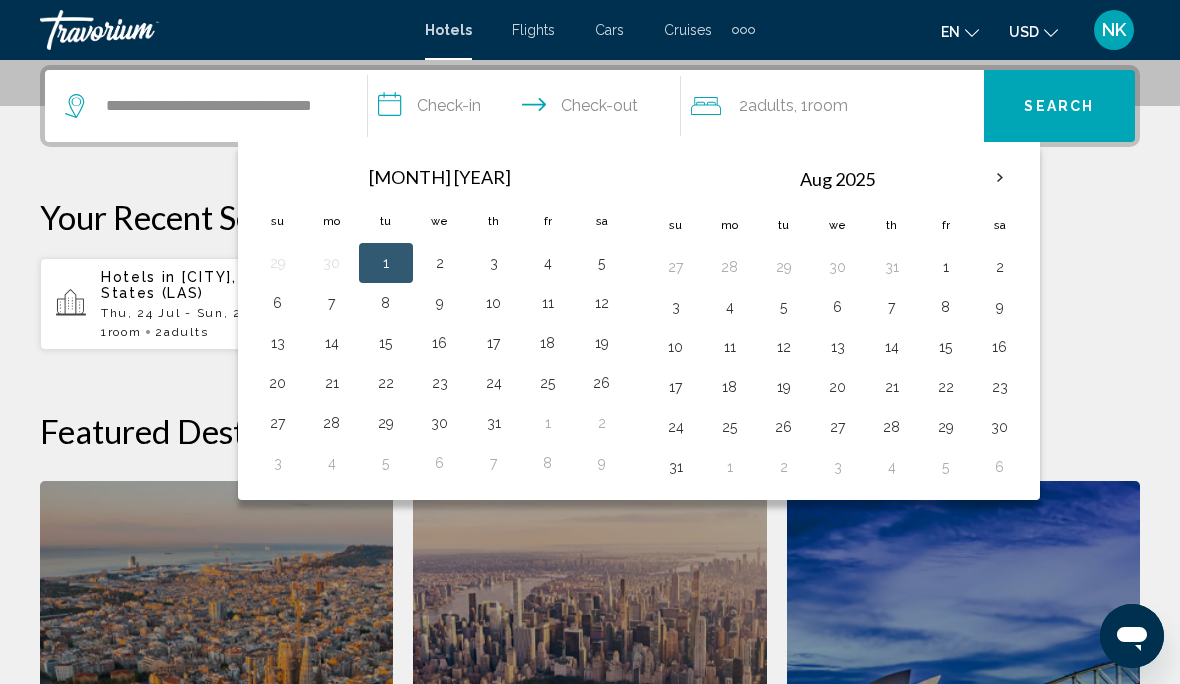 click on "24" at bounding box center [494, 383] 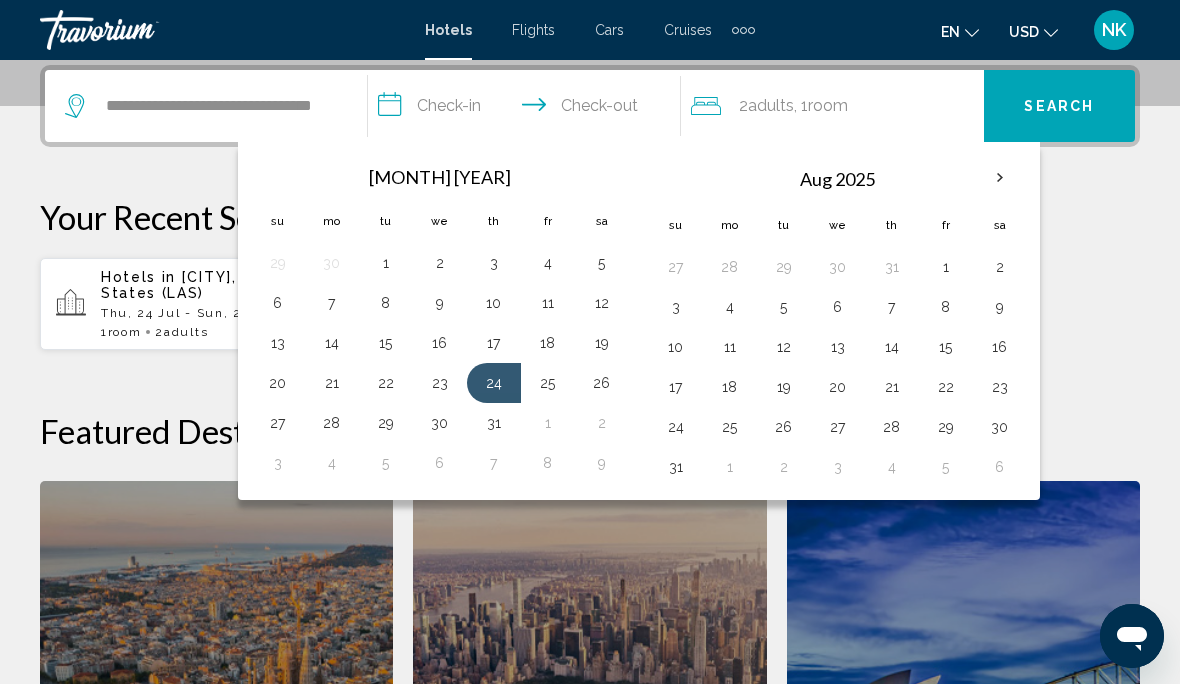 click on "24" at bounding box center [494, 383] 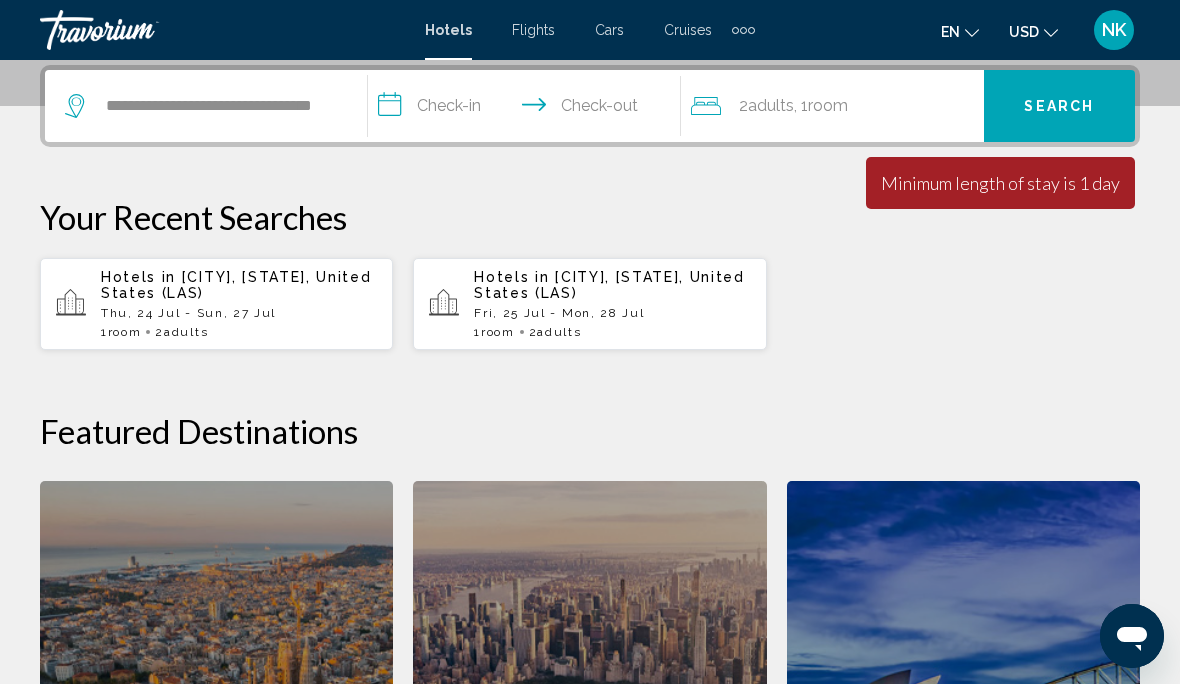 click on "[DAY], [NUMBER] [MONTH] - [DAY], [NUMBER] [MONTH]" at bounding box center [239, 313] 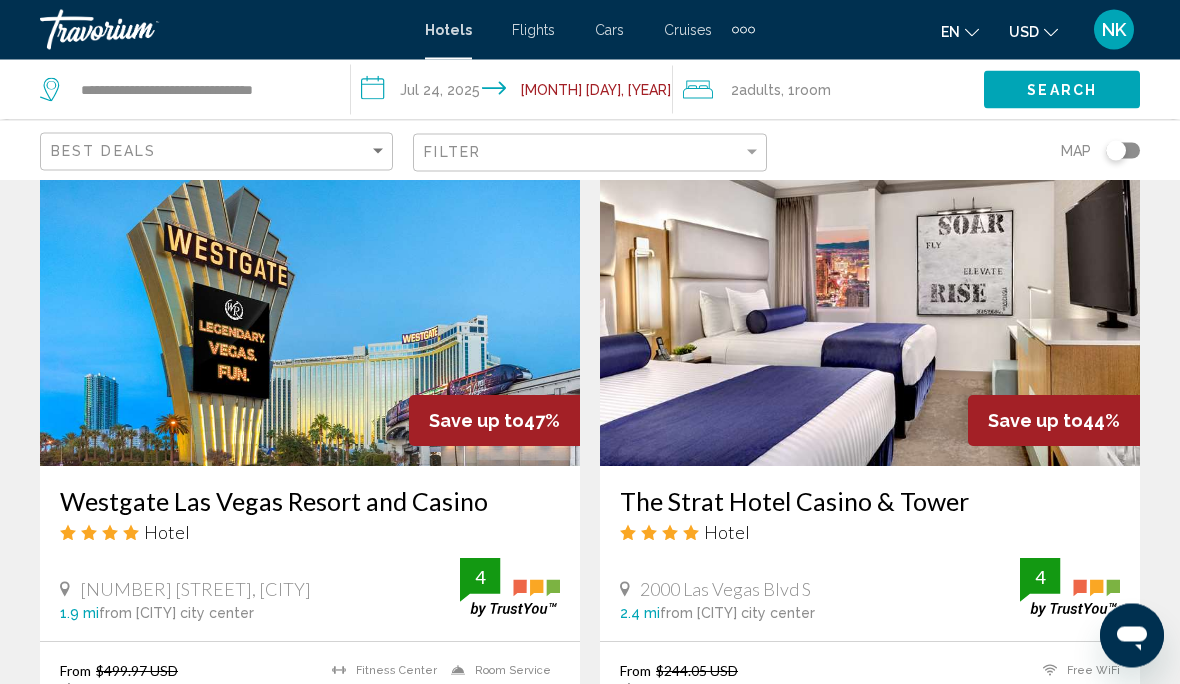scroll, scrollTop: 1558, scrollLeft: 0, axis: vertical 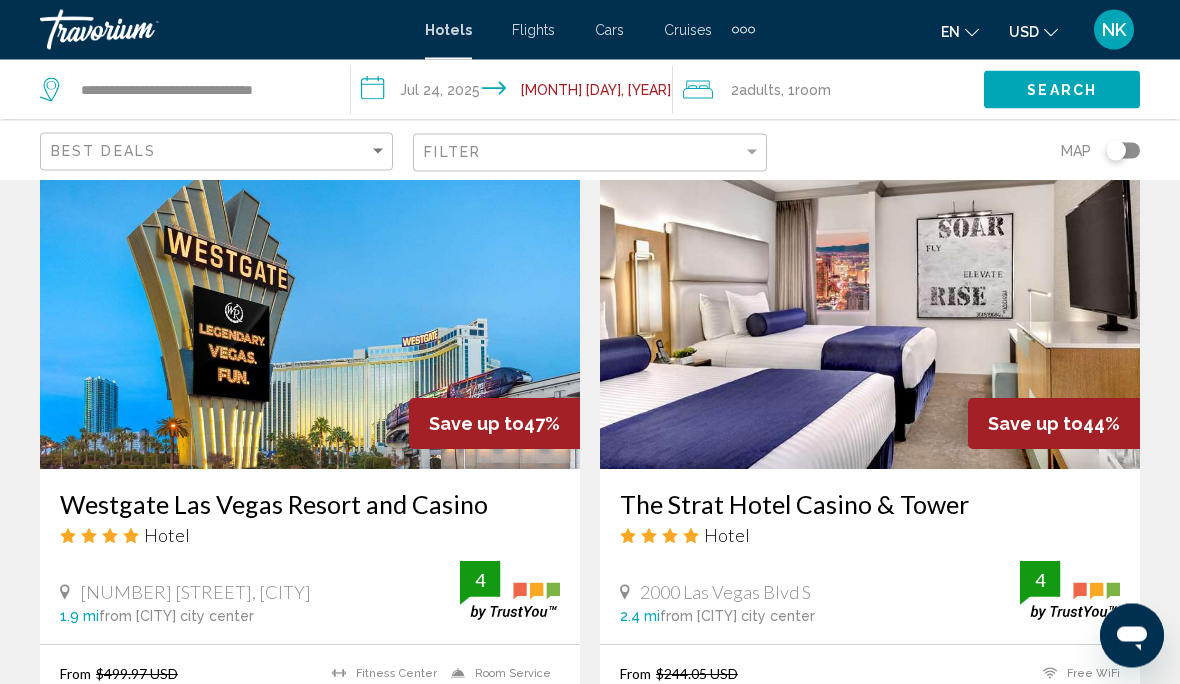 click at bounding box center (870, 310) 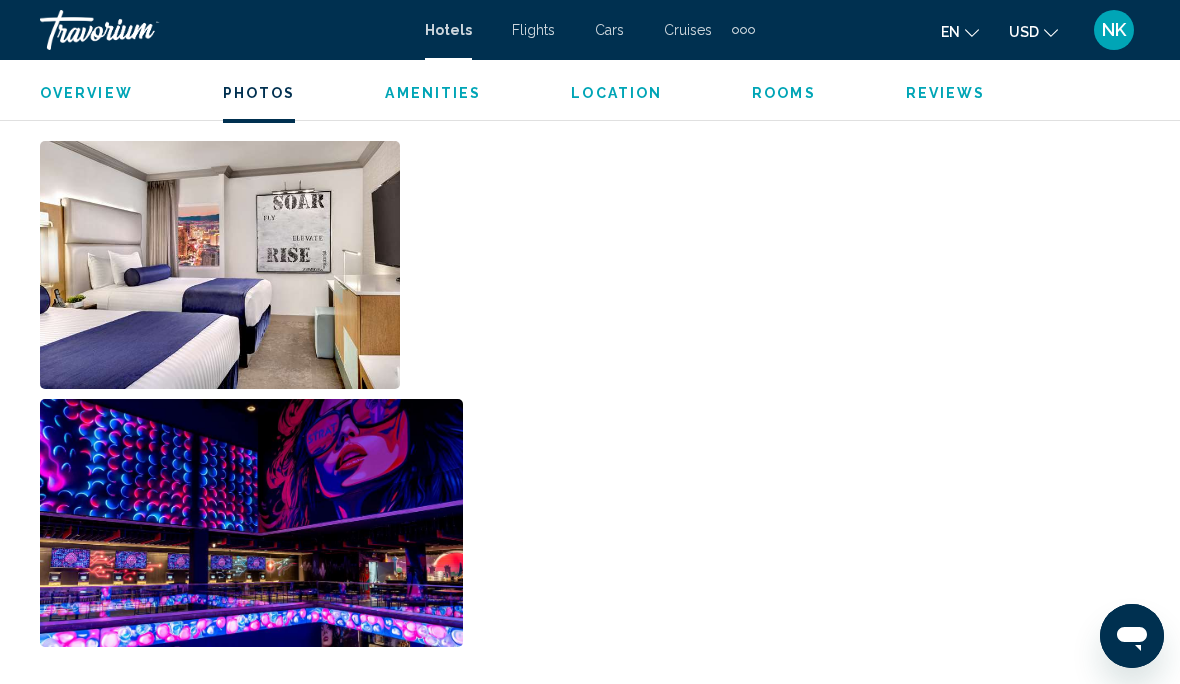 scroll, scrollTop: 1295, scrollLeft: 0, axis: vertical 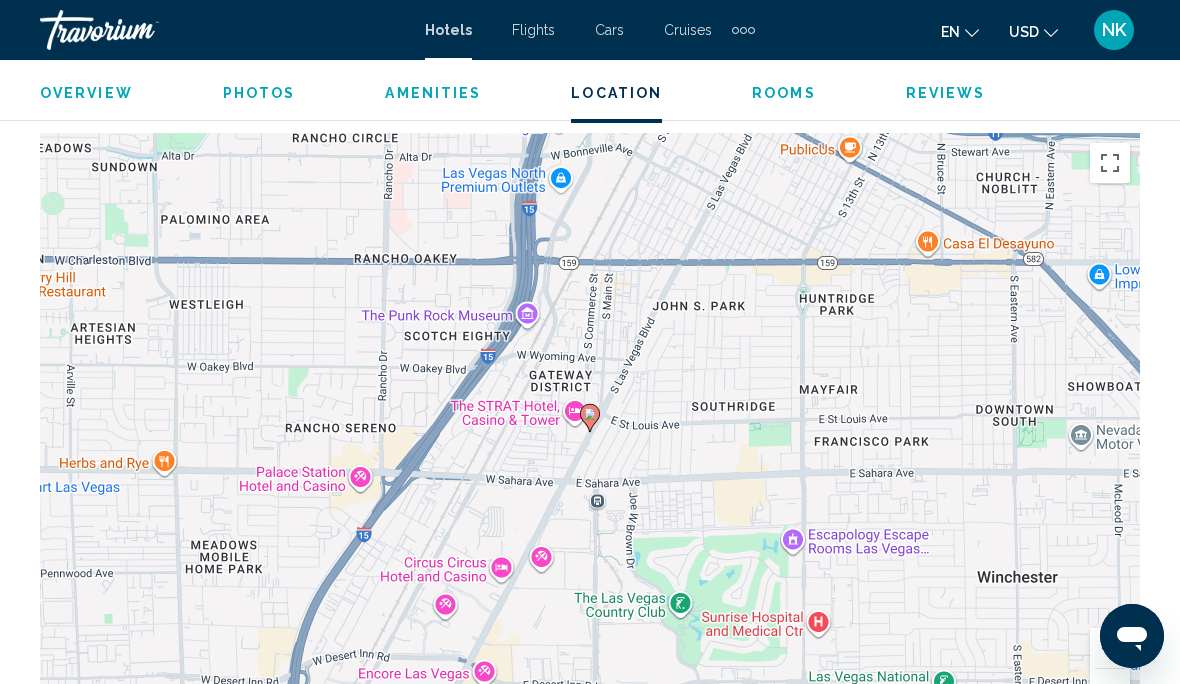 click at bounding box center [1110, 648] 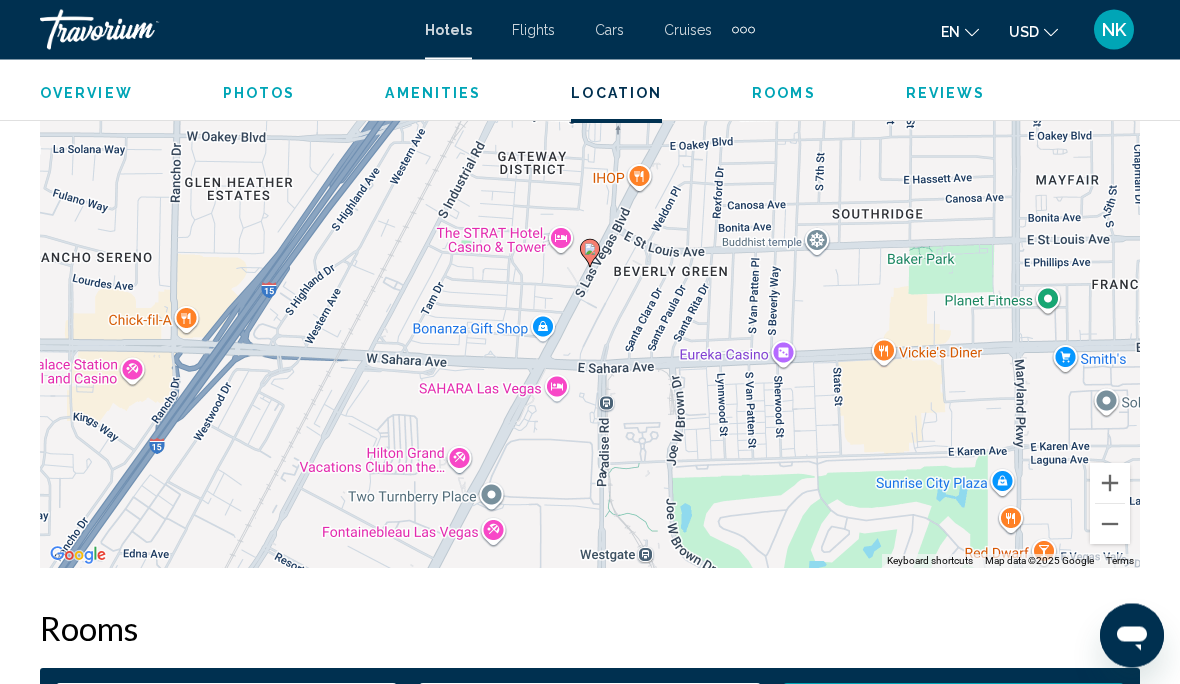 scroll, scrollTop: 2320, scrollLeft: 0, axis: vertical 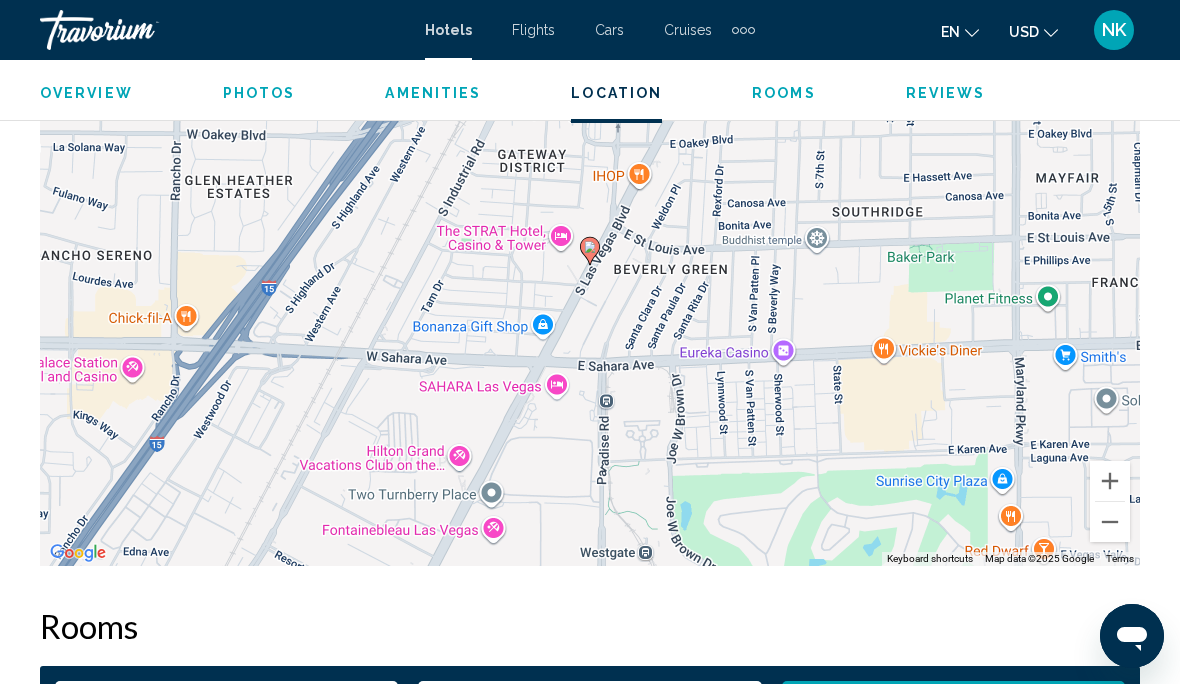 click at bounding box center (1110, 522) 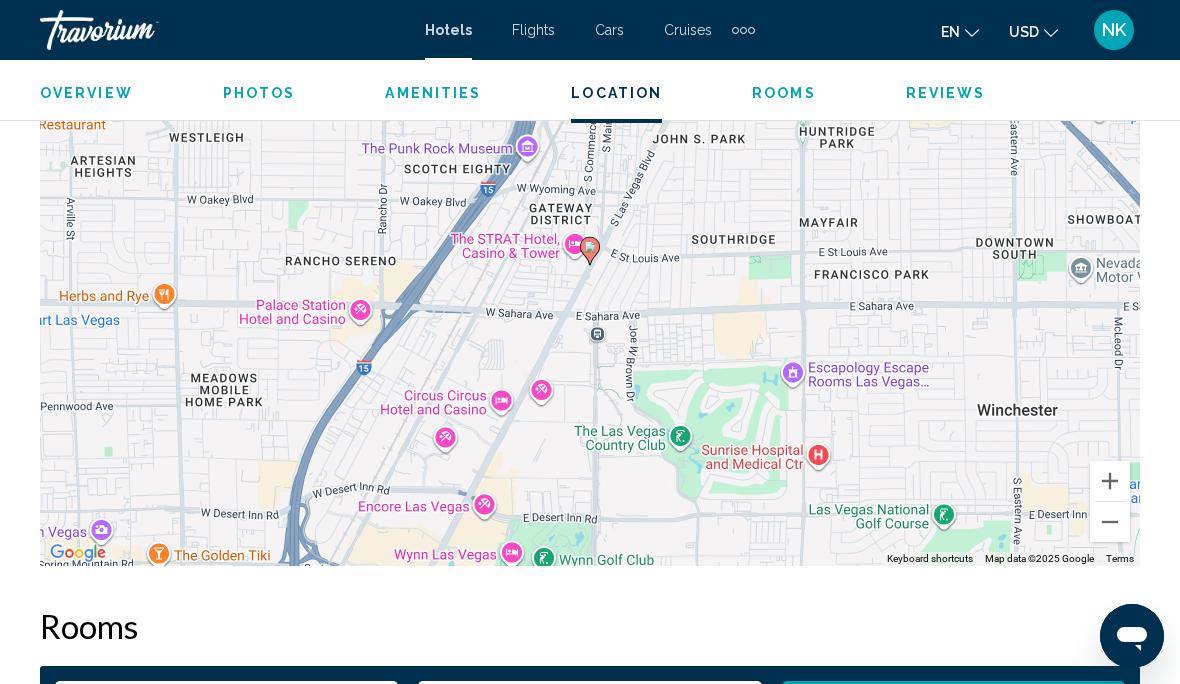 click at bounding box center [1110, 522] 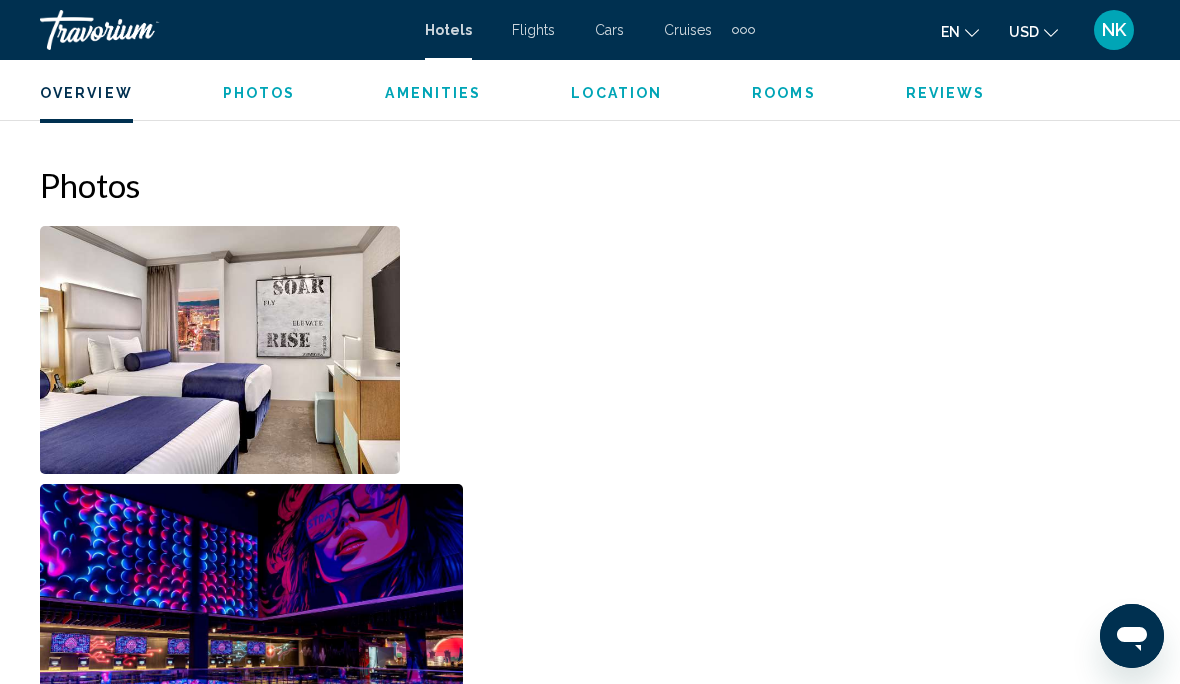 scroll, scrollTop: 1206, scrollLeft: 0, axis: vertical 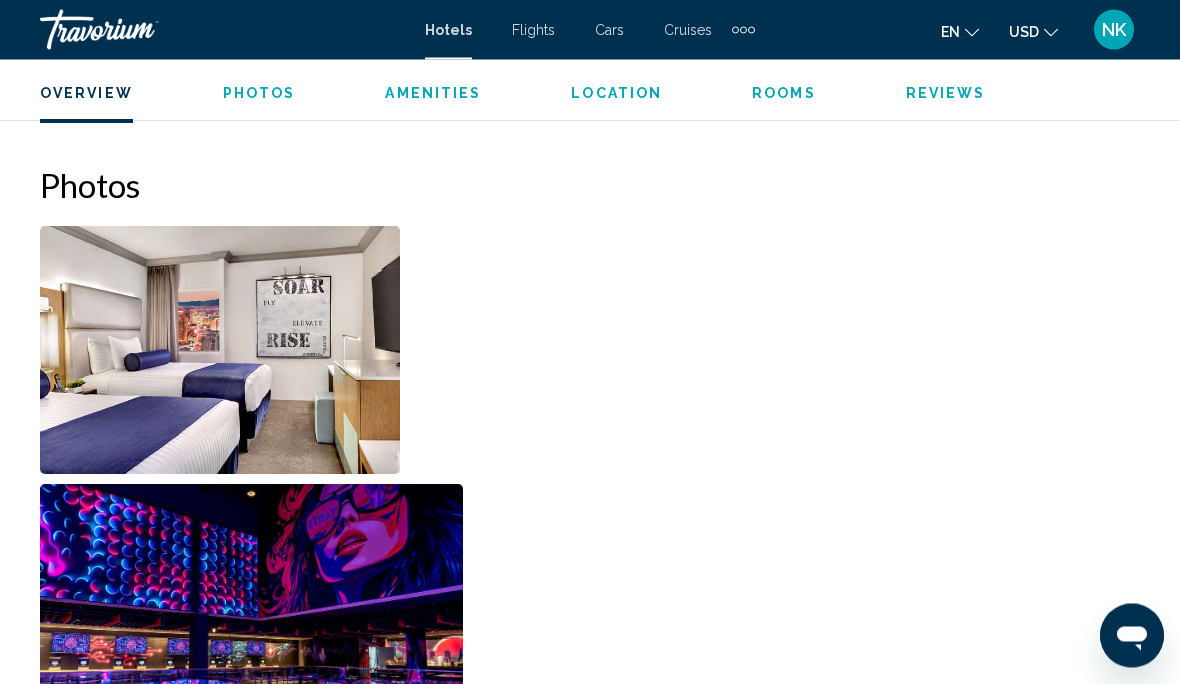 click at bounding box center (220, 351) 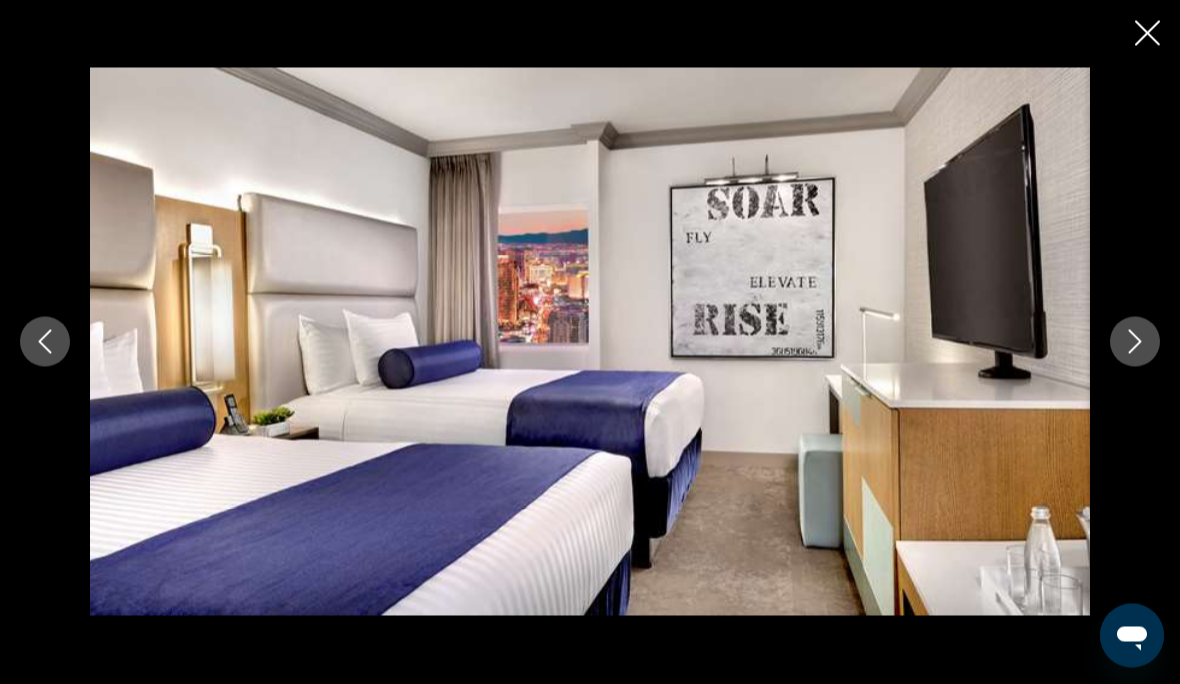 scroll, scrollTop: 1207, scrollLeft: 0, axis: vertical 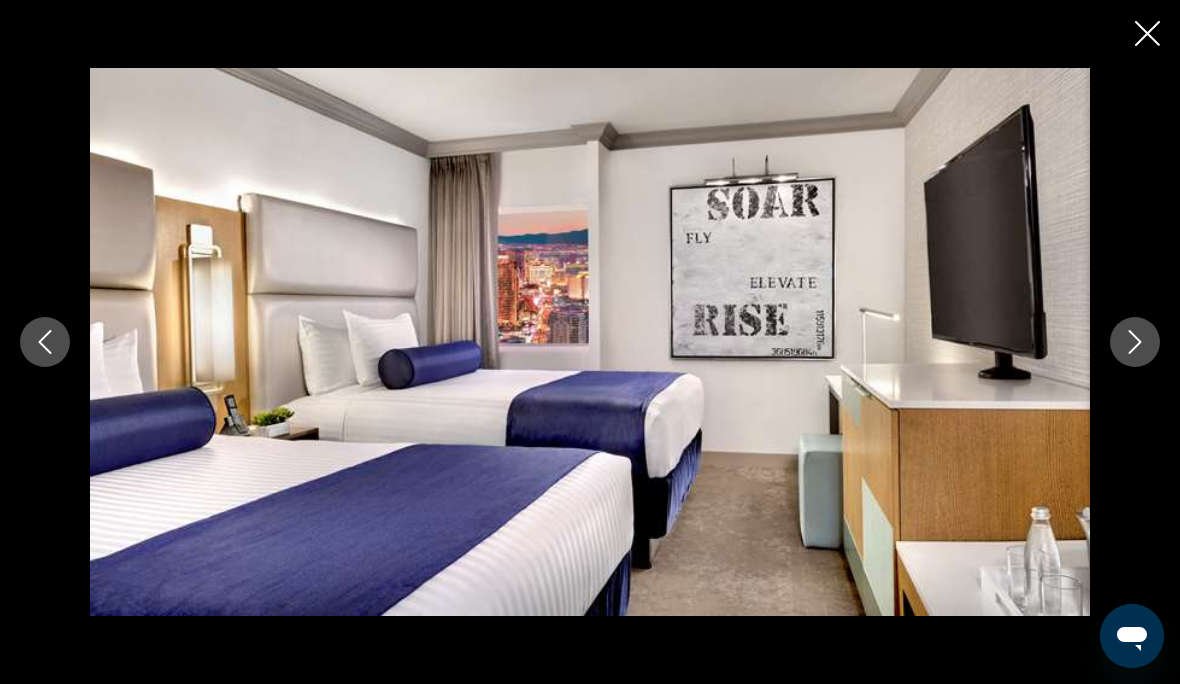 click at bounding box center (1135, 342) 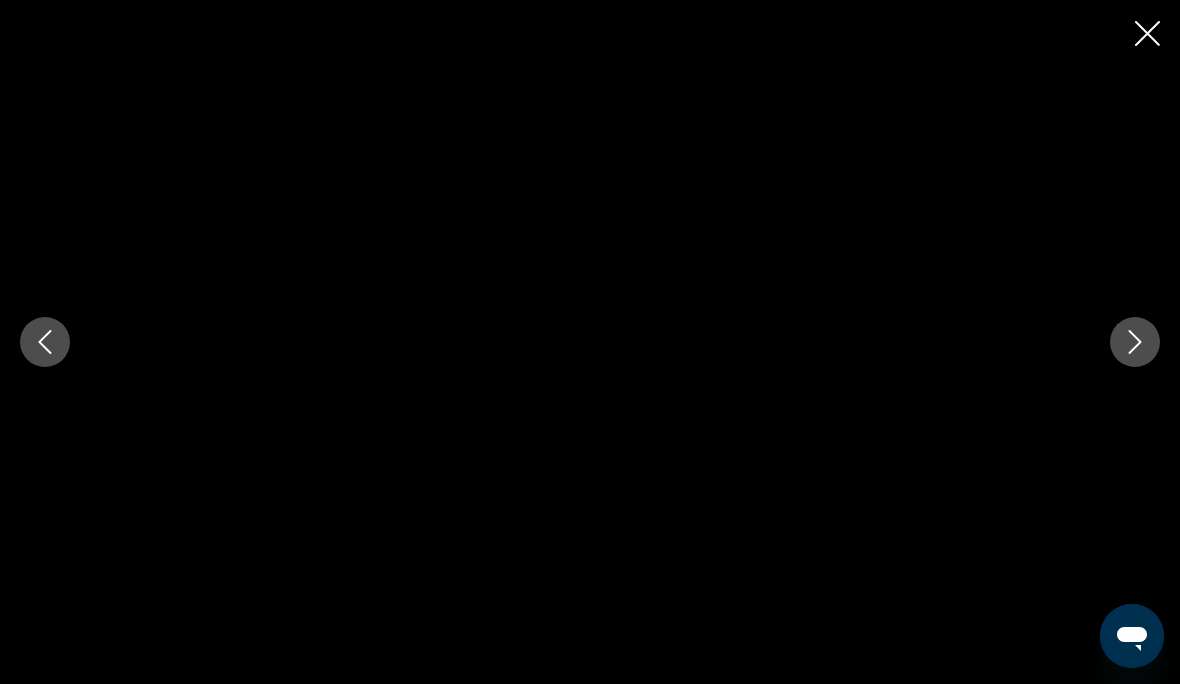 click at bounding box center [1135, 342] 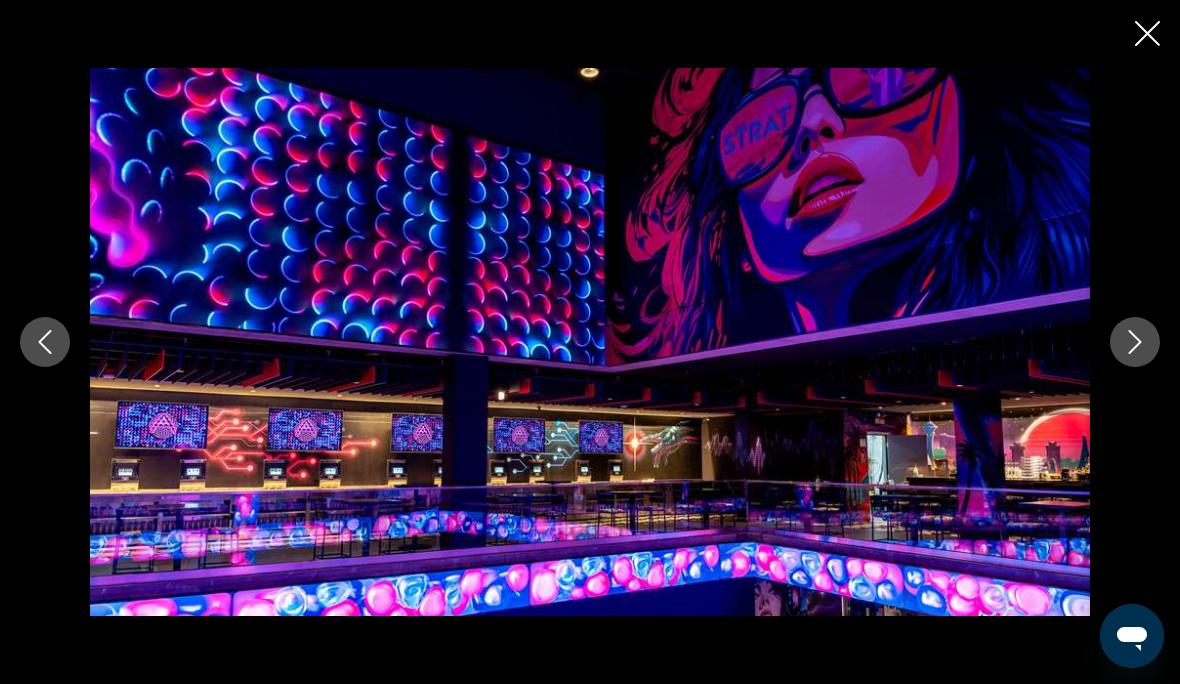 click at bounding box center (1135, 342) 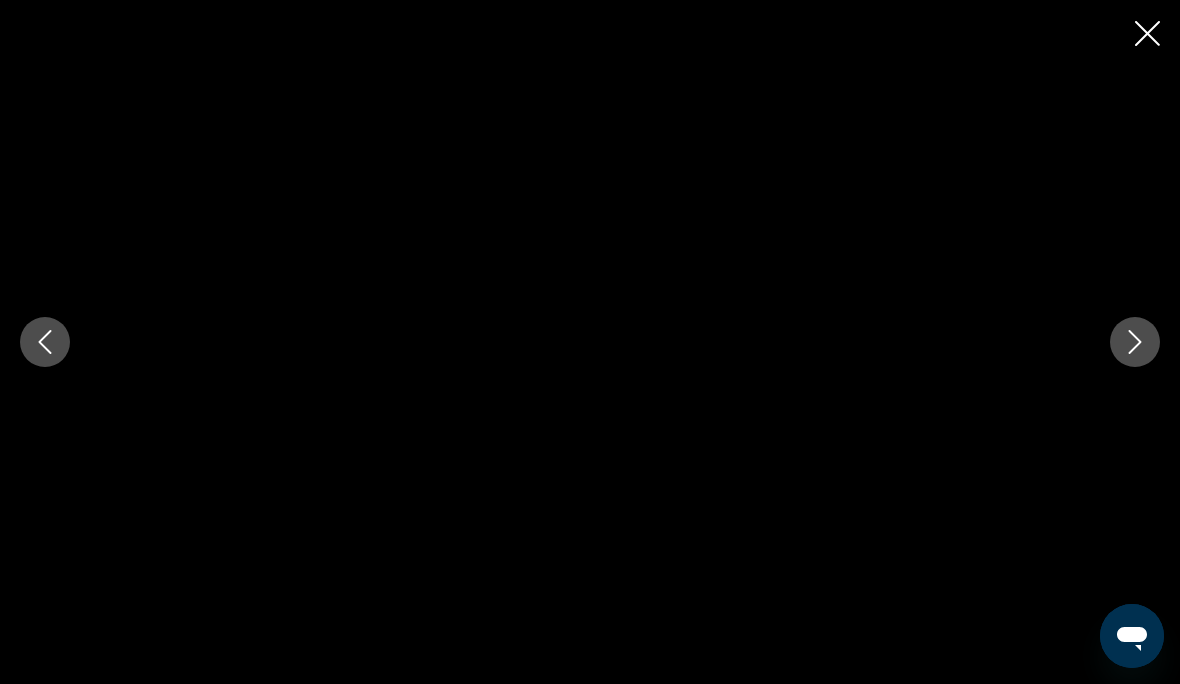 click at bounding box center (1135, 342) 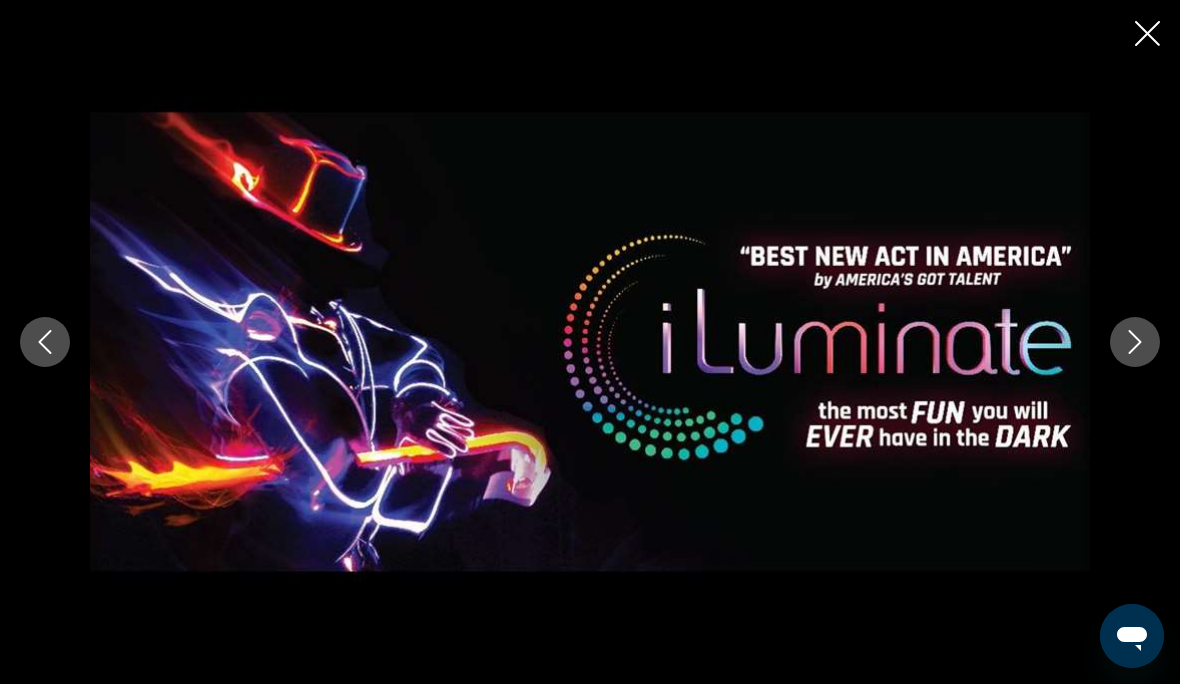 click at bounding box center (1135, 342) 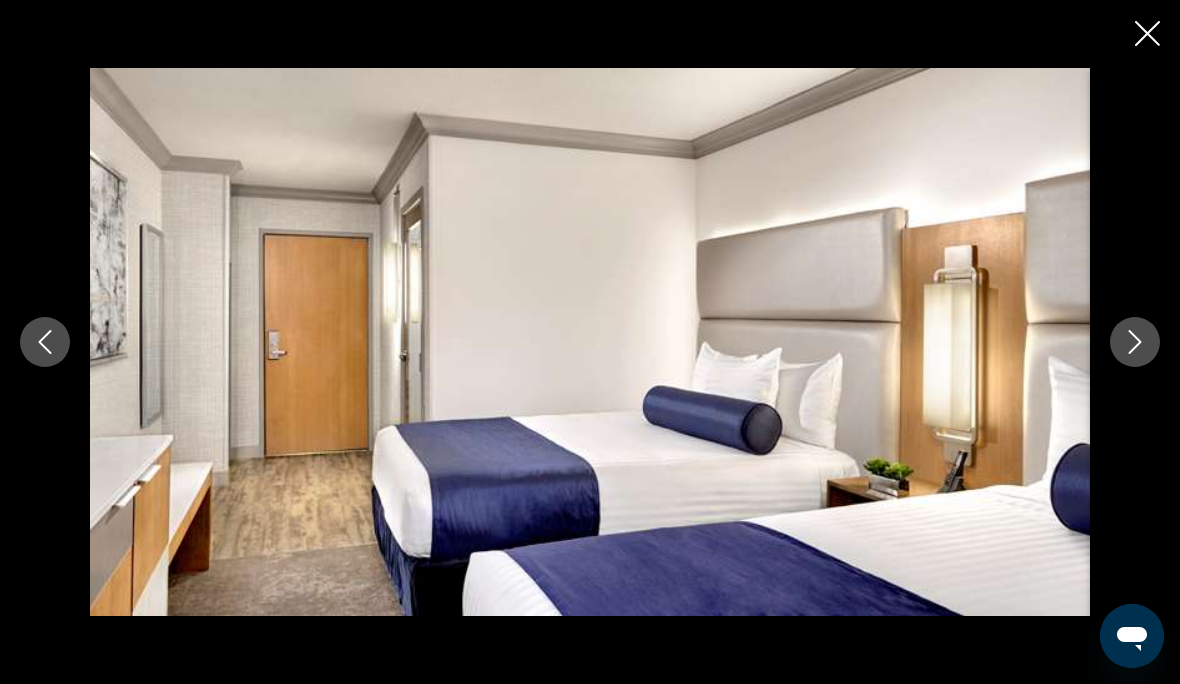 click at bounding box center [1135, 342] 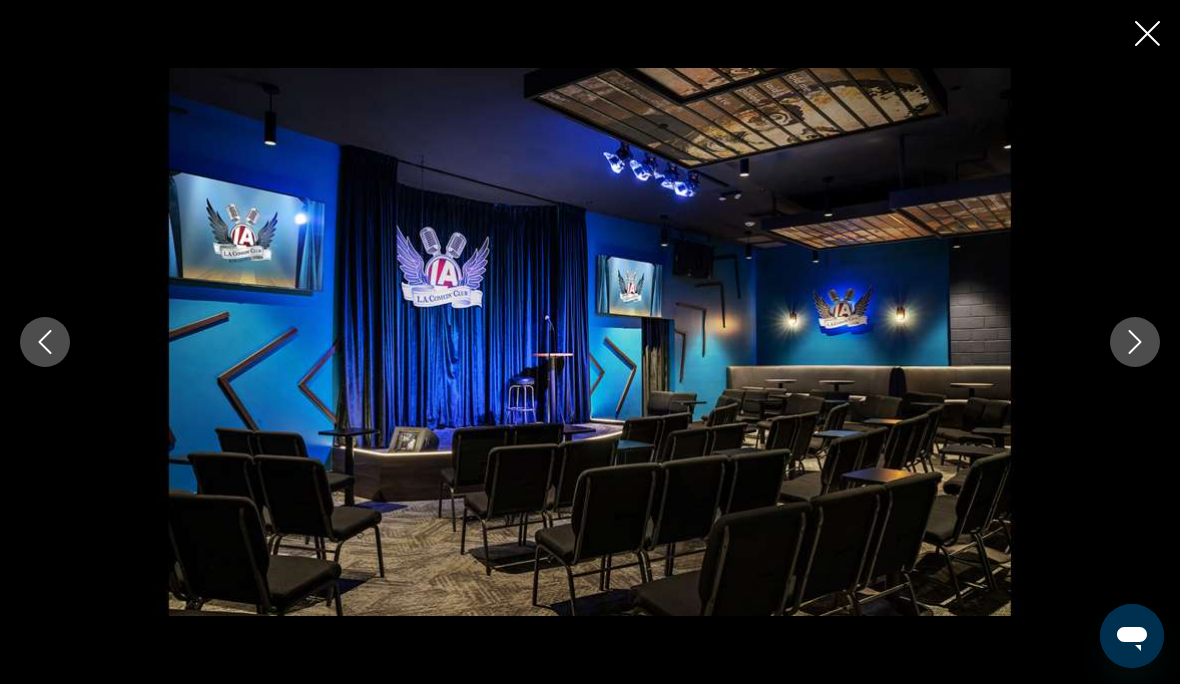 click at bounding box center (1135, 342) 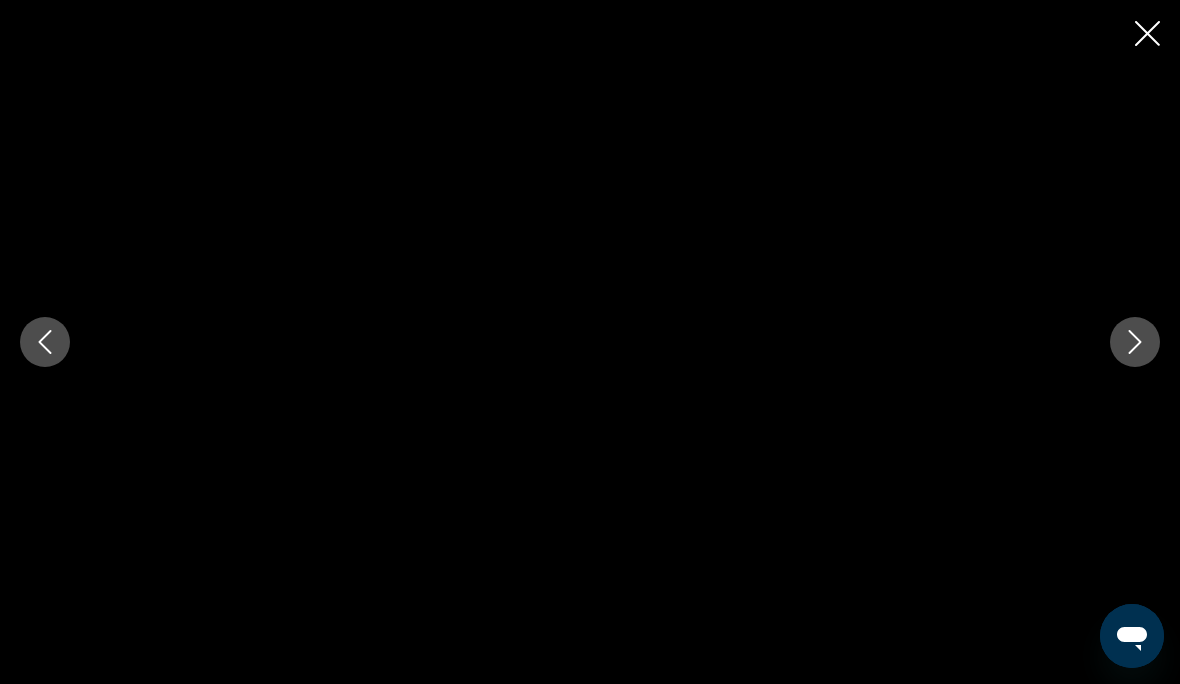 click at bounding box center [1135, 342] 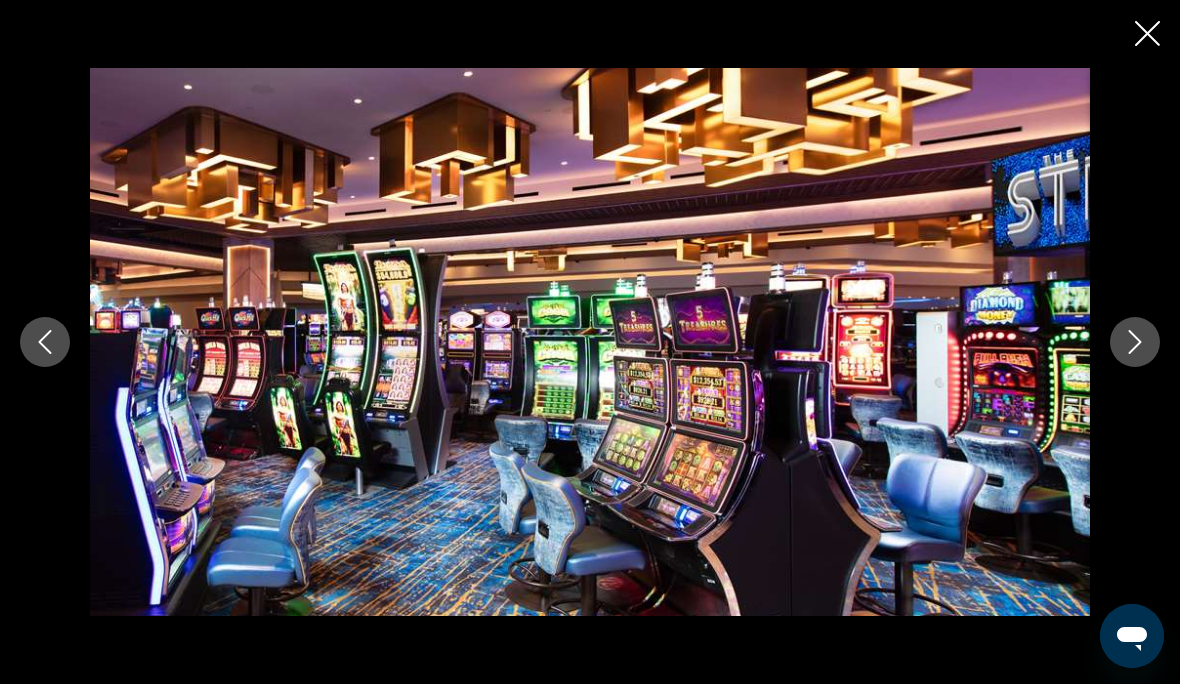 click at bounding box center [1135, 342] 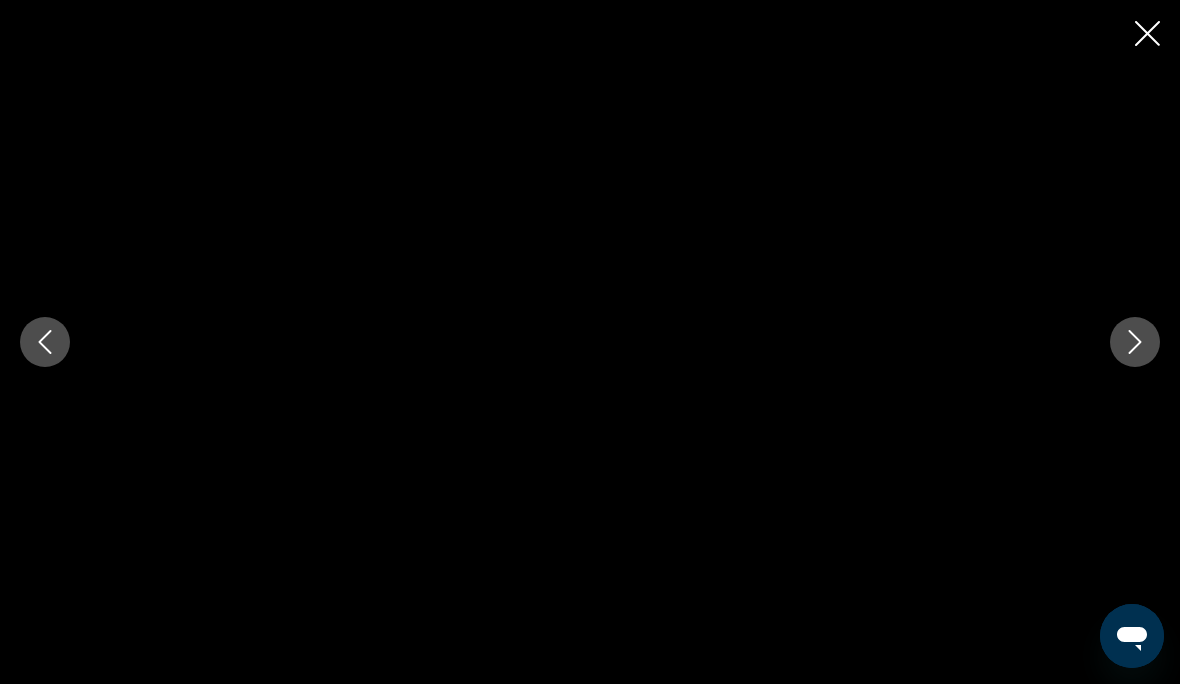 click at bounding box center (1135, 342) 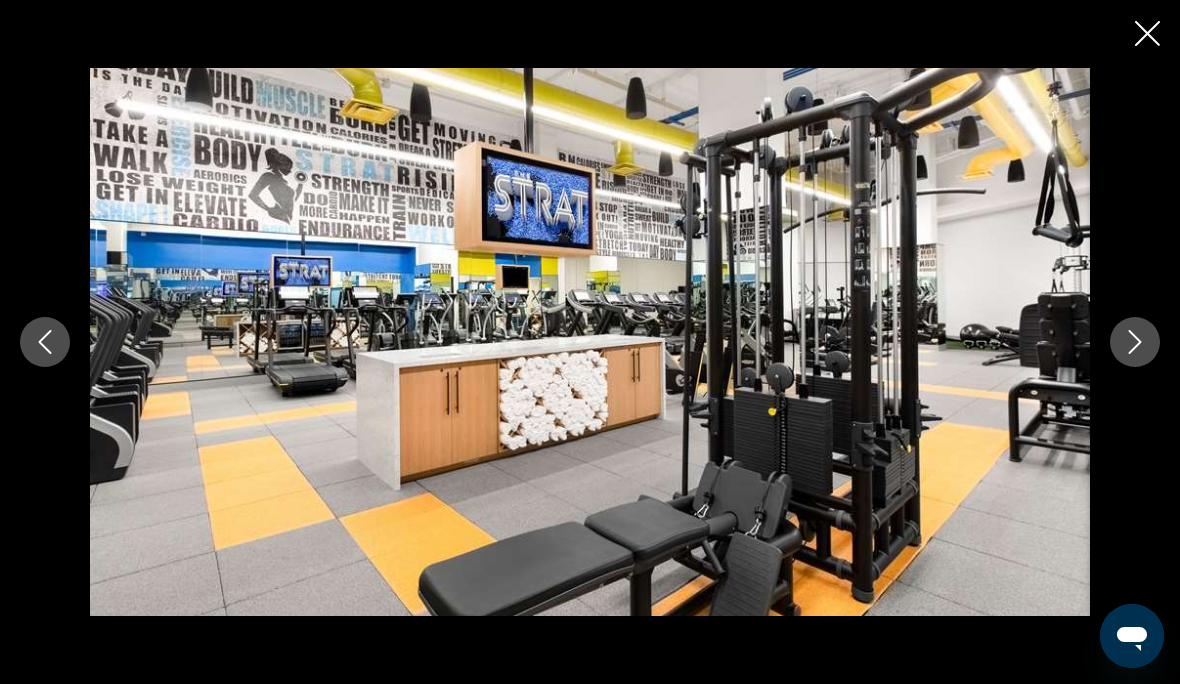 click at bounding box center (1135, 342) 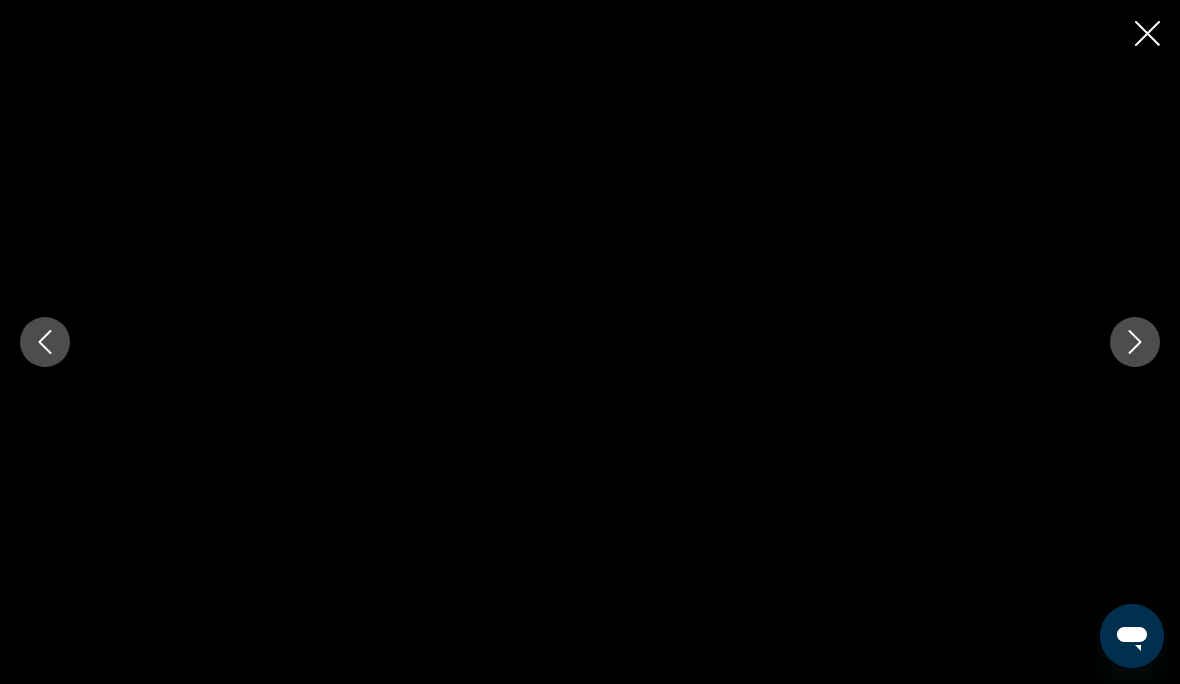 click at bounding box center [1135, 342] 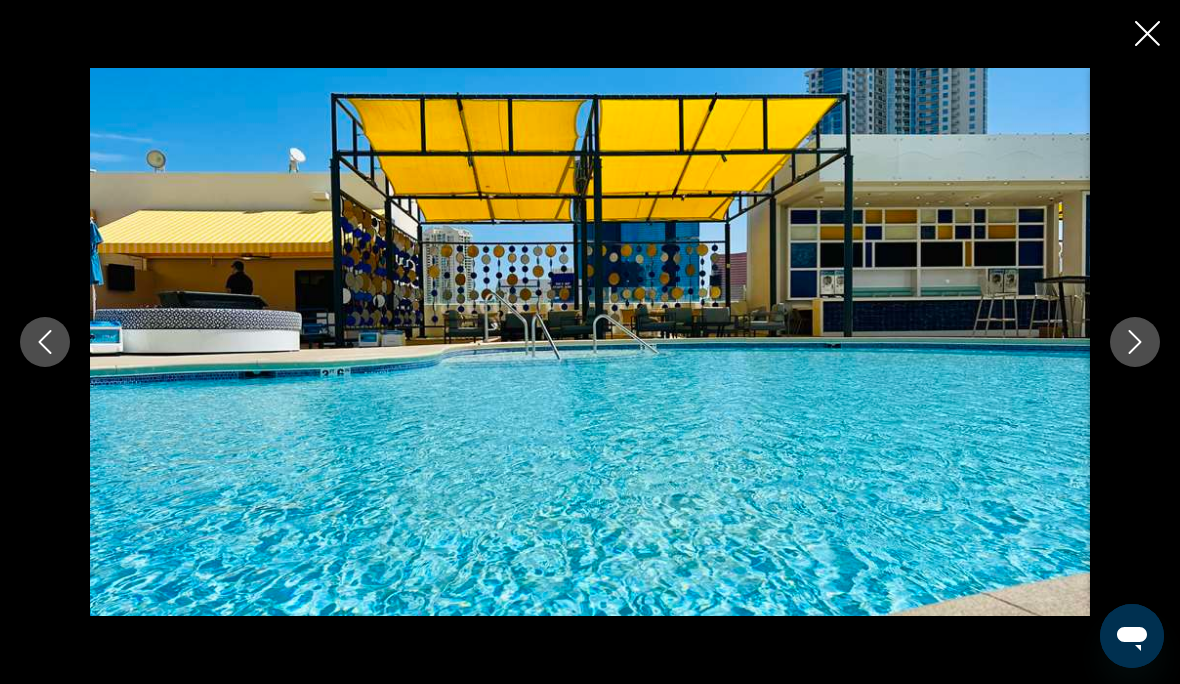 click at bounding box center [1135, 342] 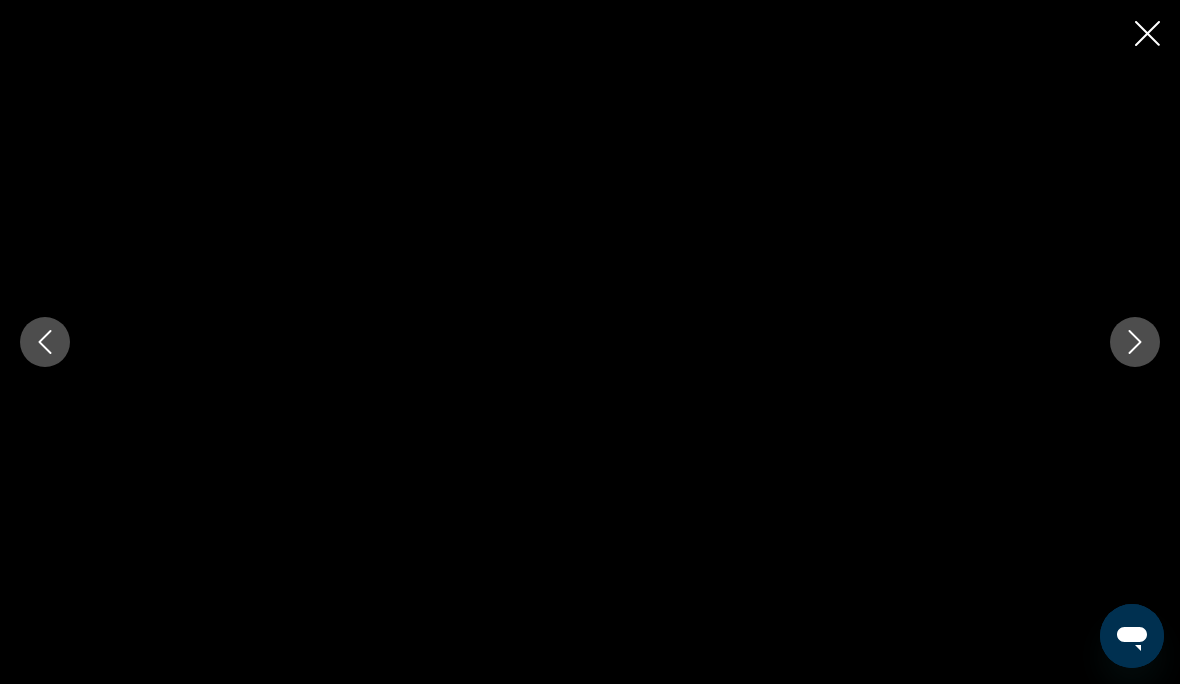 click at bounding box center (1135, 342) 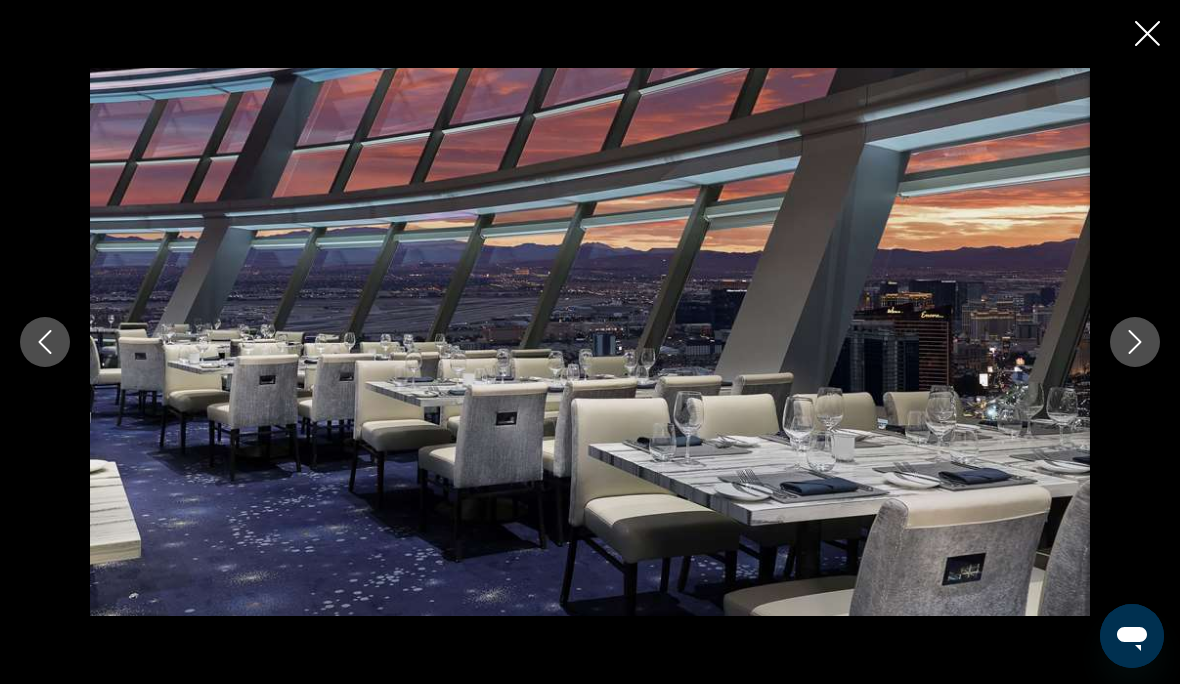 click at bounding box center (1135, 342) 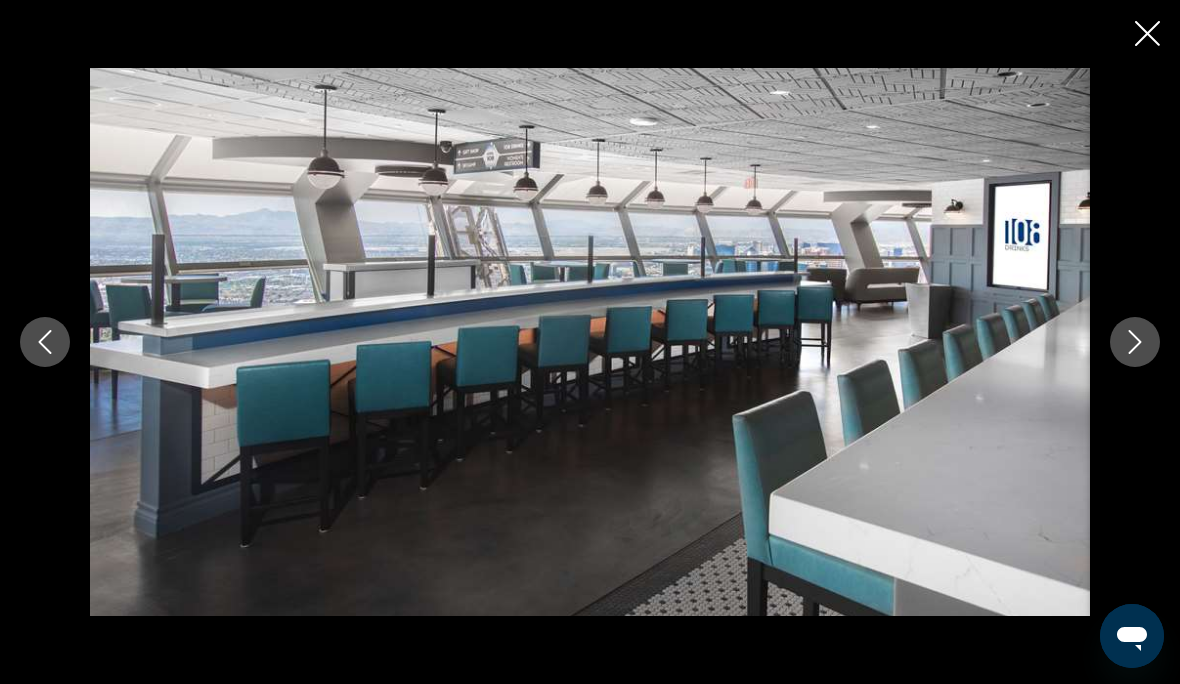 click at bounding box center (1135, 342) 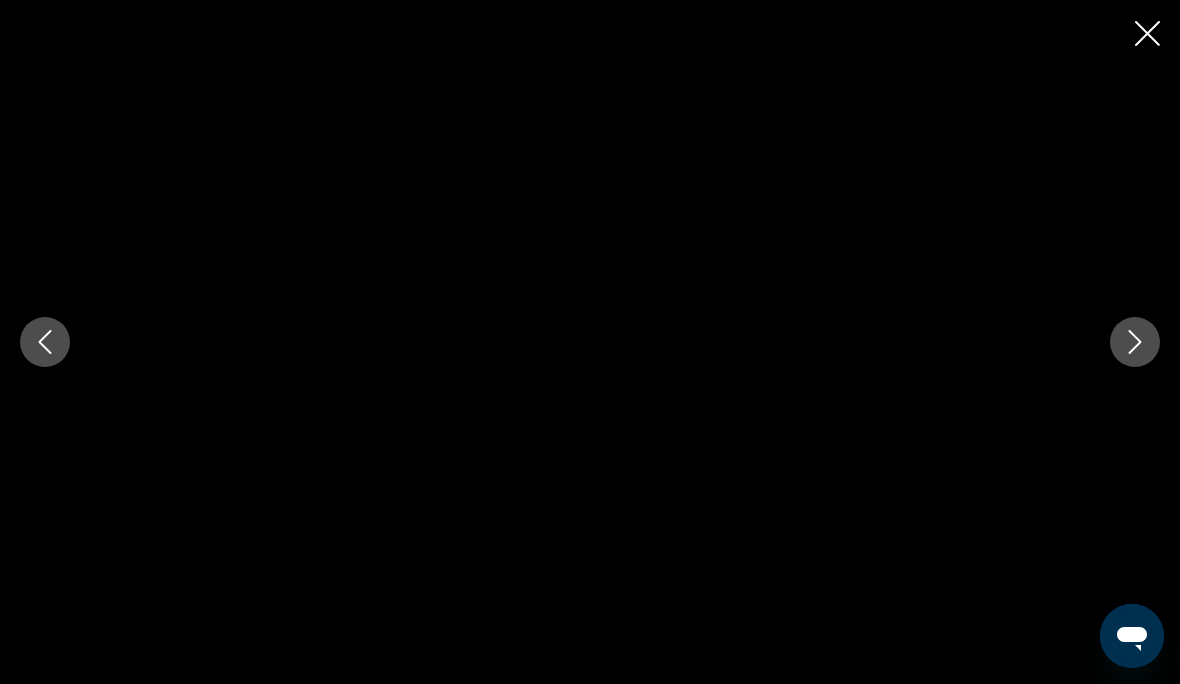 click at bounding box center (1135, 342) 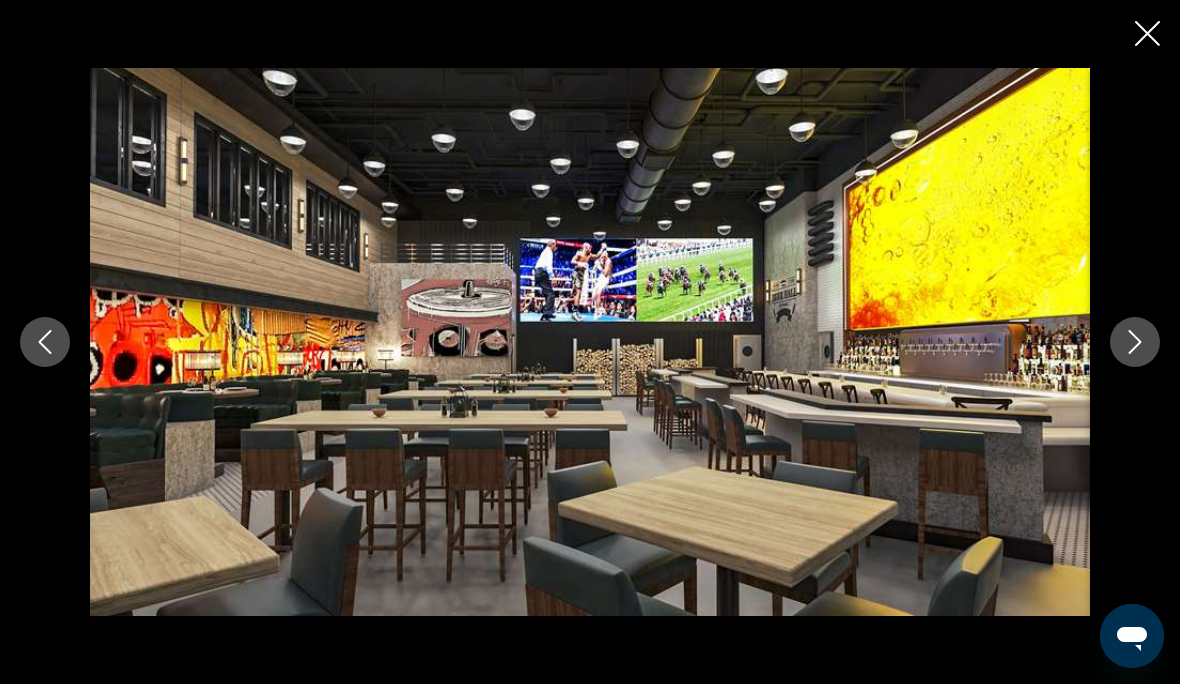 click at bounding box center [1135, 342] 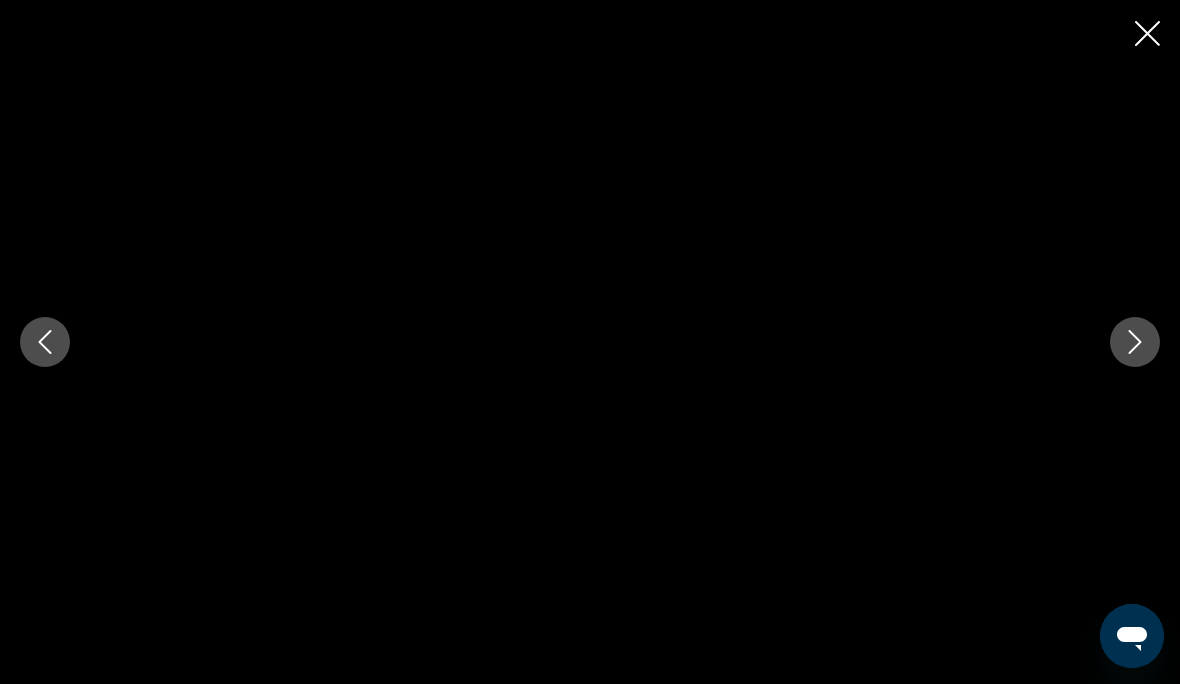 click at bounding box center [1147, 33] 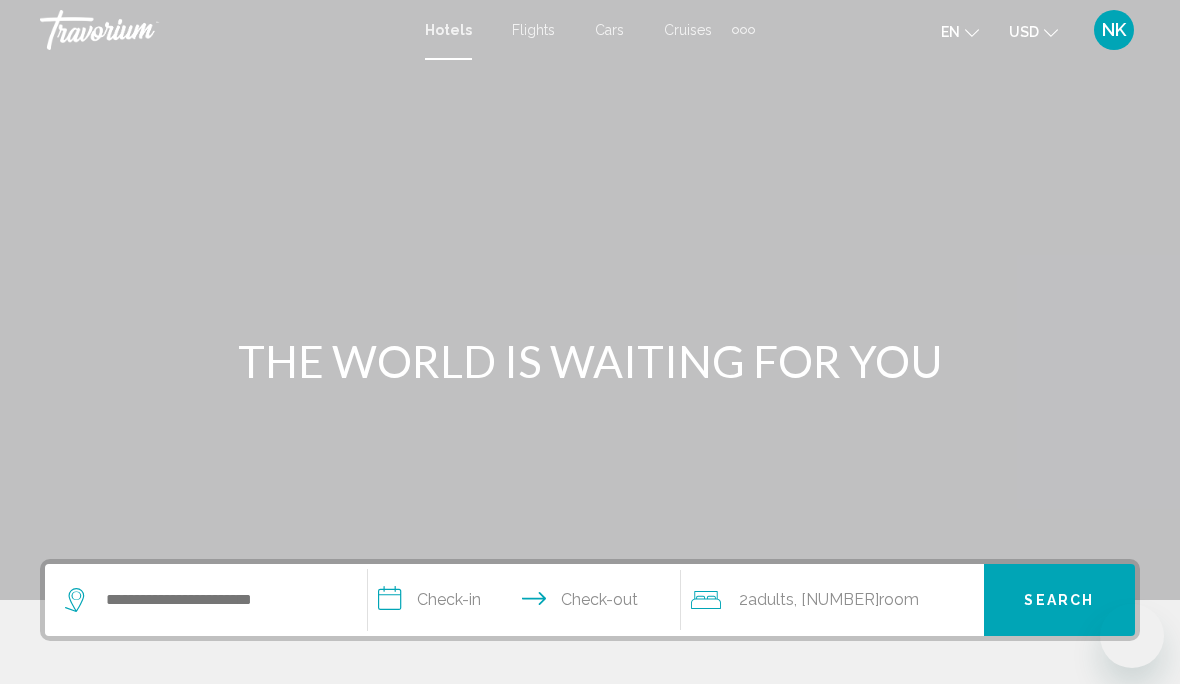 scroll, scrollTop: 0, scrollLeft: 0, axis: both 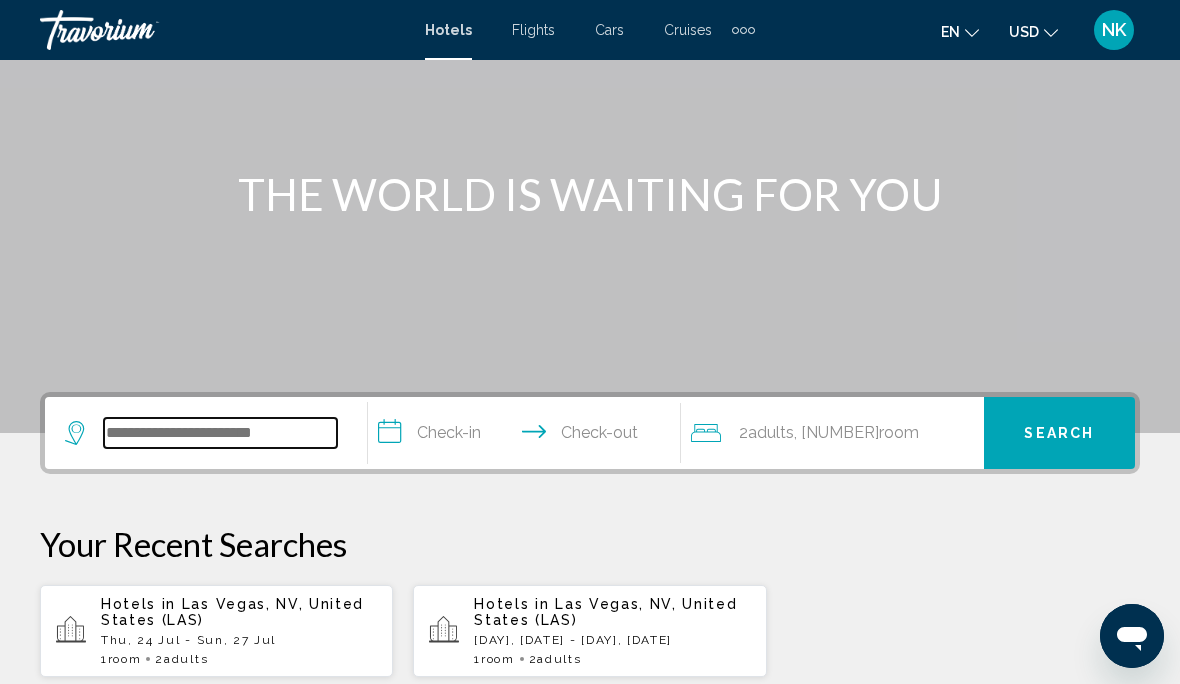 click at bounding box center [220, 433] 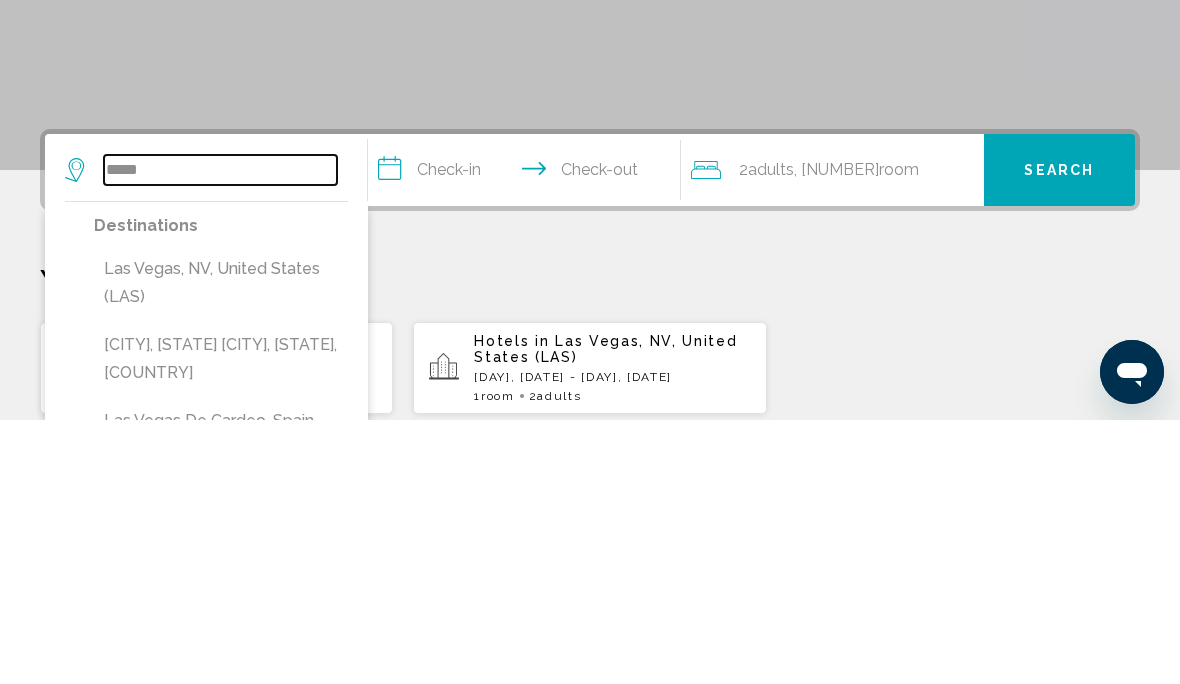 type on "*****" 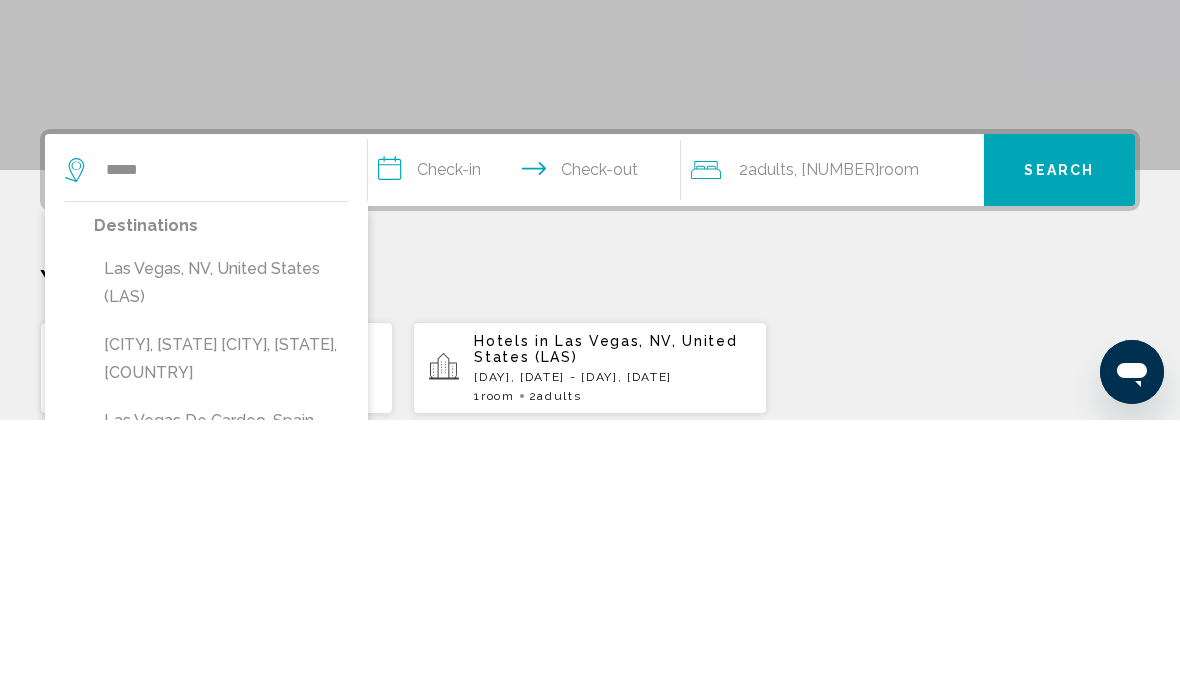 click on "[CITY], [STATE], [COUNTRY] ([CODE])" at bounding box center [221, 547] 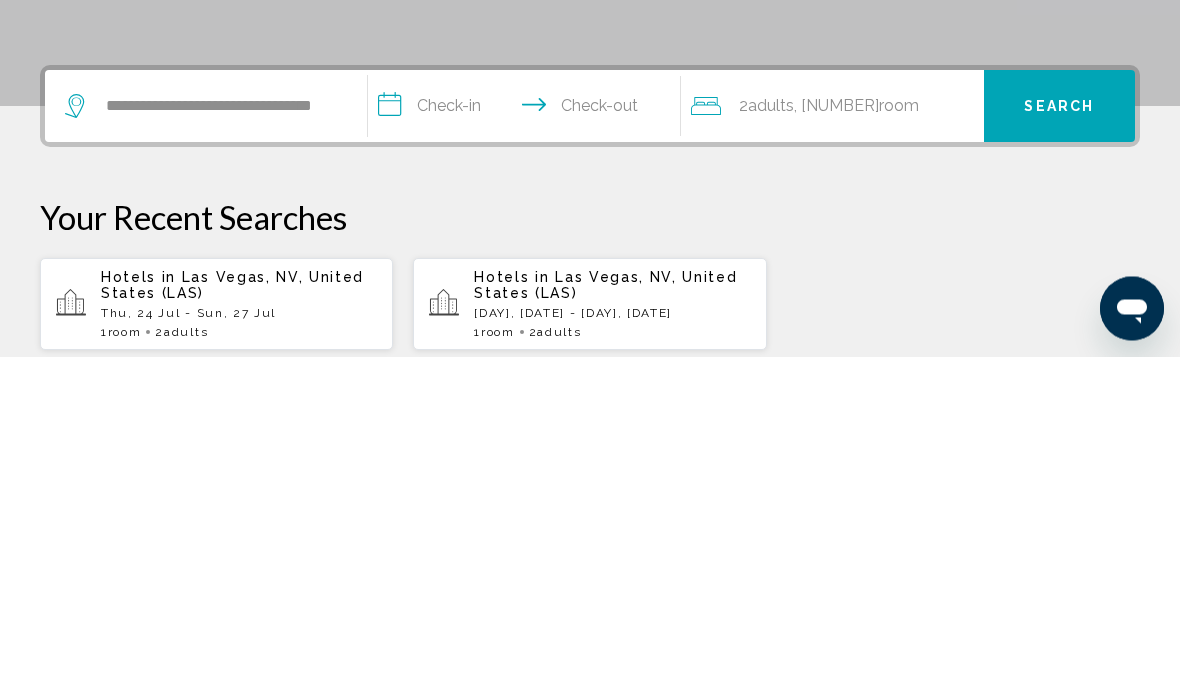 click on "**********" at bounding box center [528, 437] 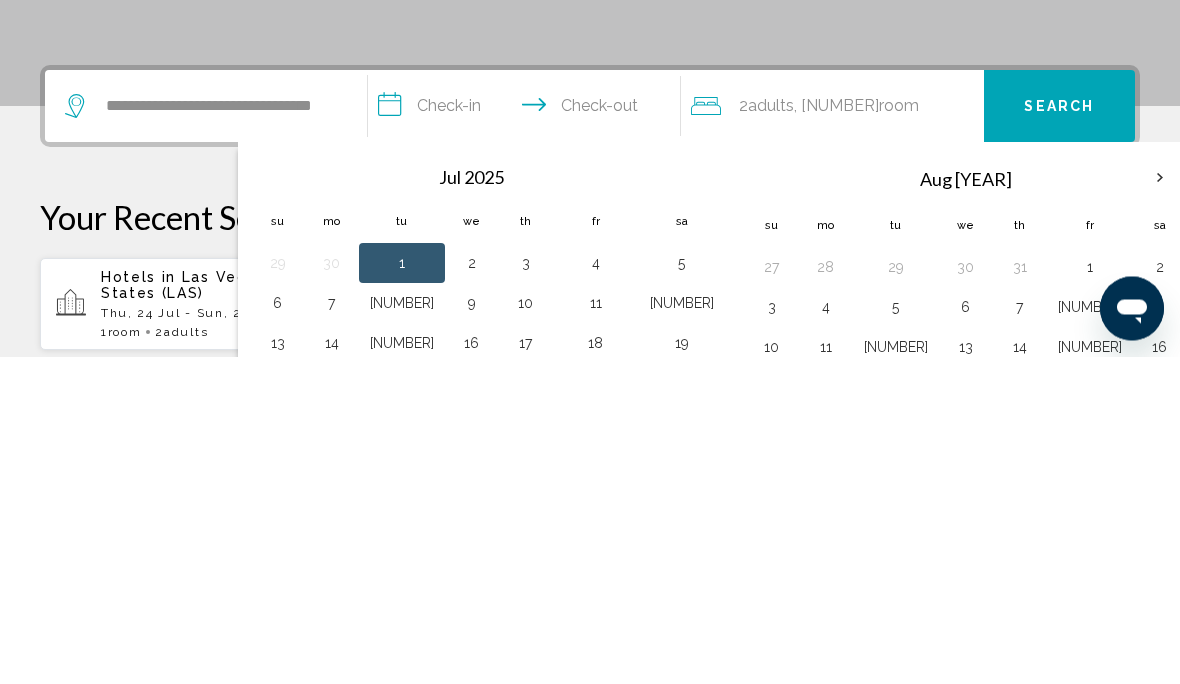 scroll, scrollTop: 494, scrollLeft: 0, axis: vertical 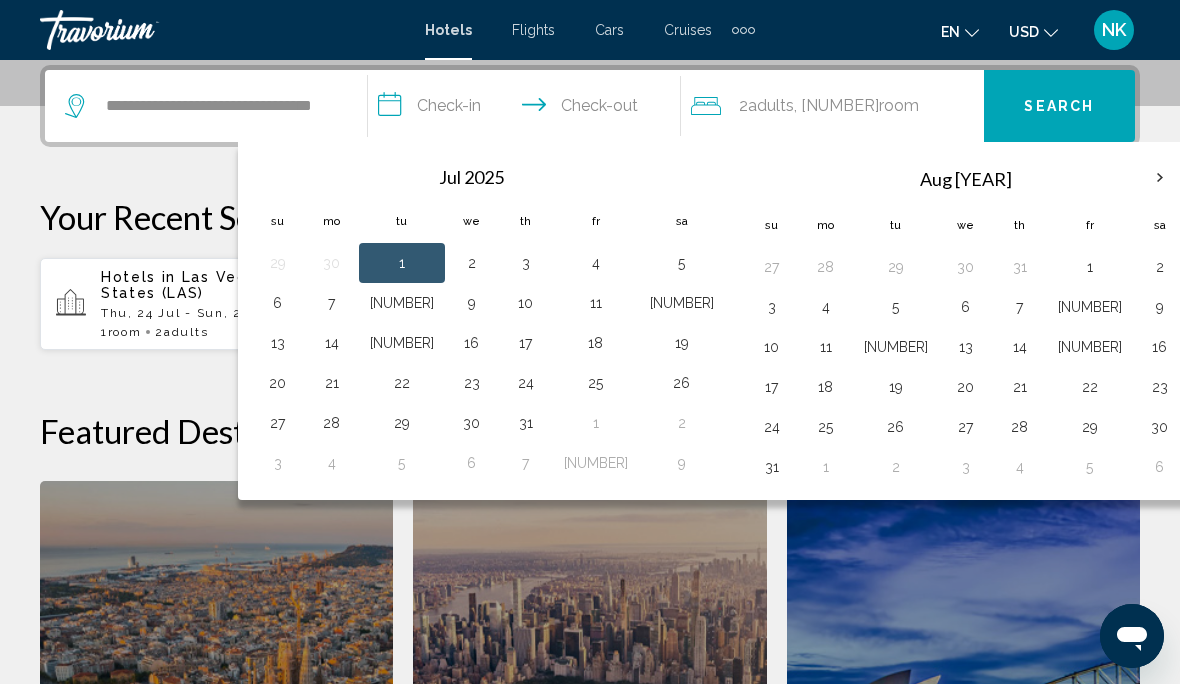 click on "24" at bounding box center [526, 383] 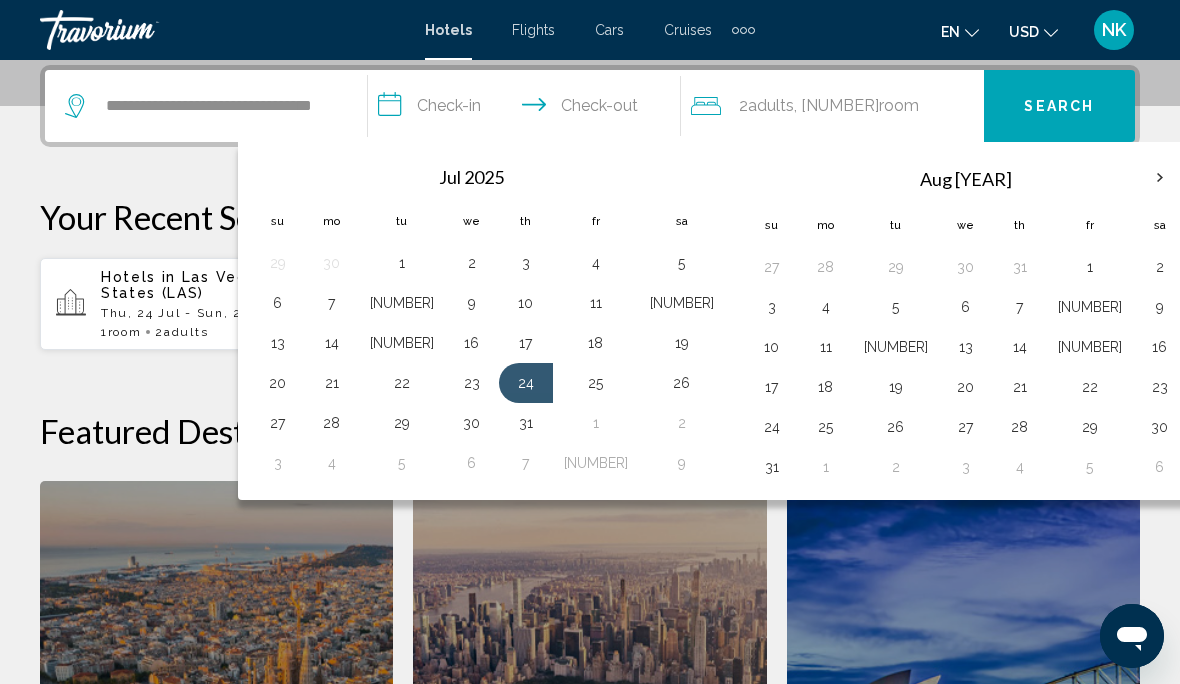 click on "**********" at bounding box center [528, 109] 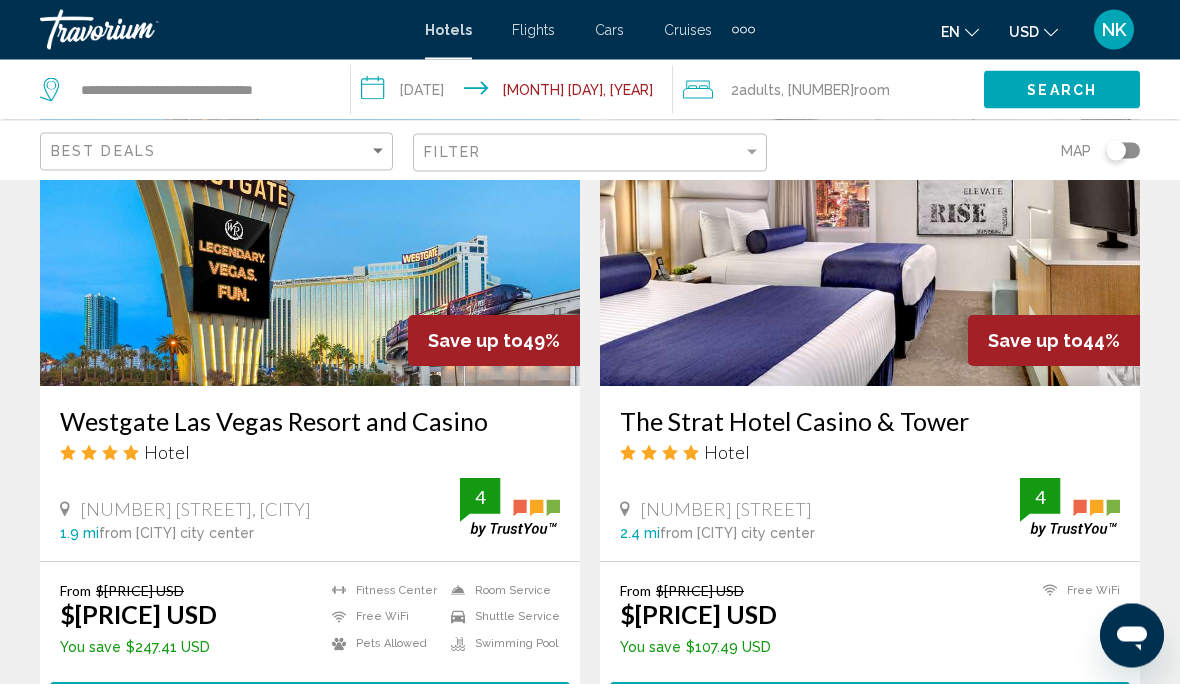 scroll, scrollTop: 1672, scrollLeft: 0, axis: vertical 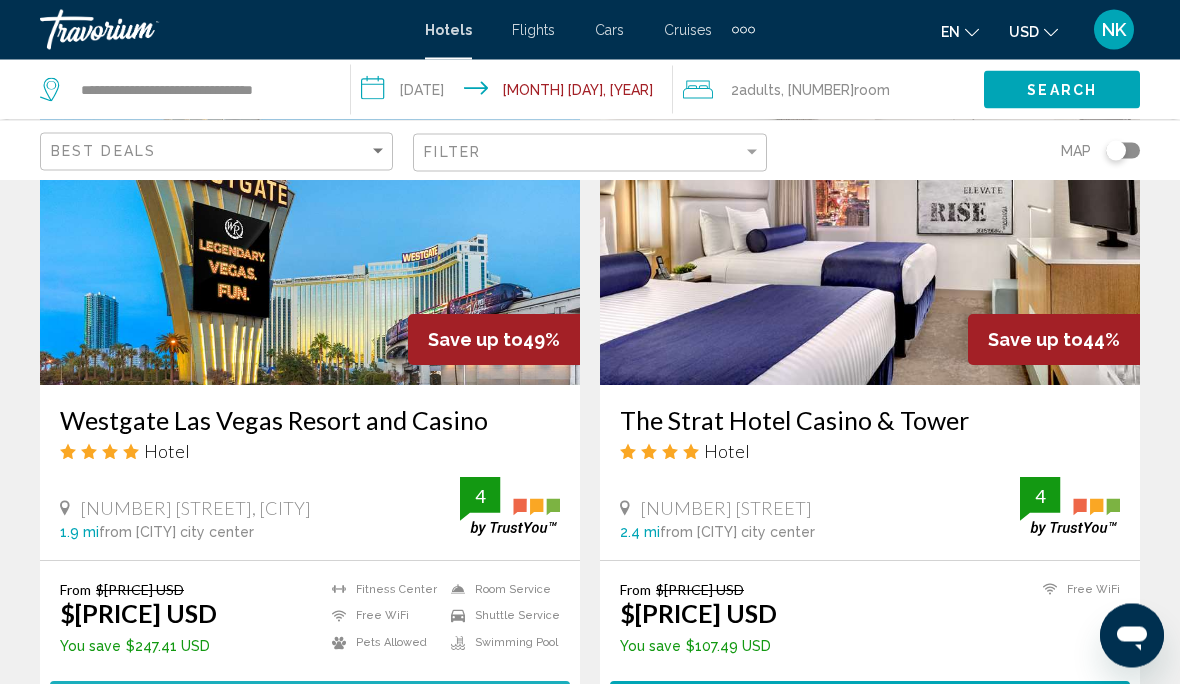 click on "Select Room" at bounding box center [309, 701] 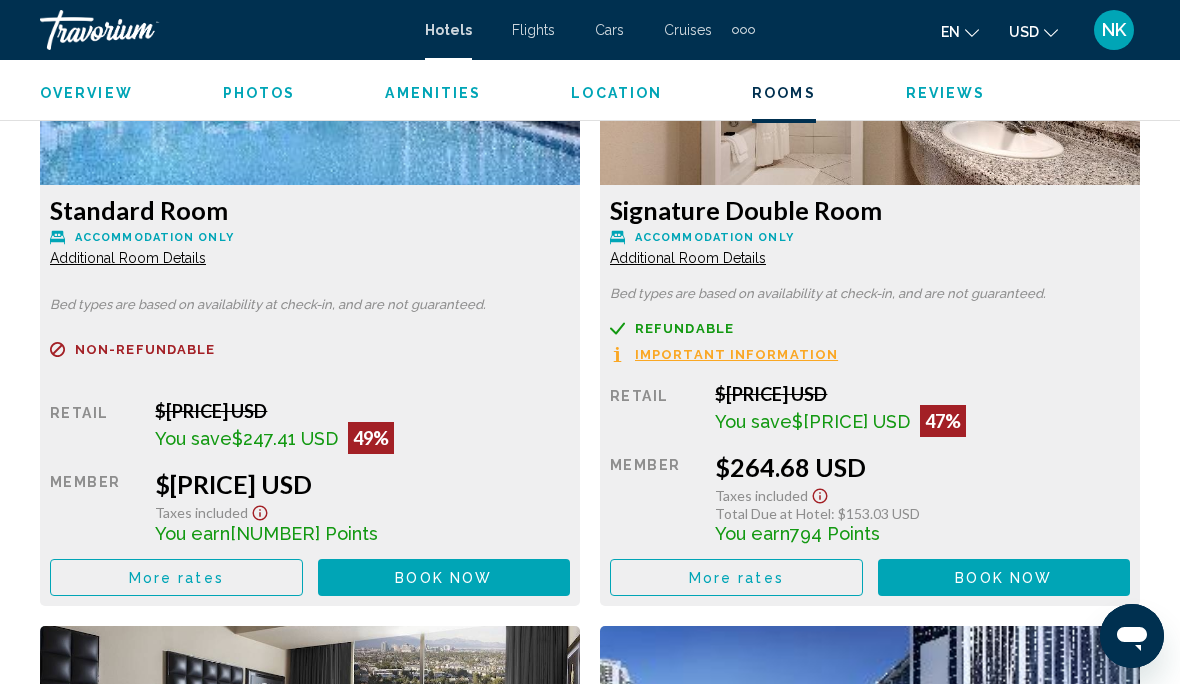 scroll, scrollTop: 3229, scrollLeft: 0, axis: vertical 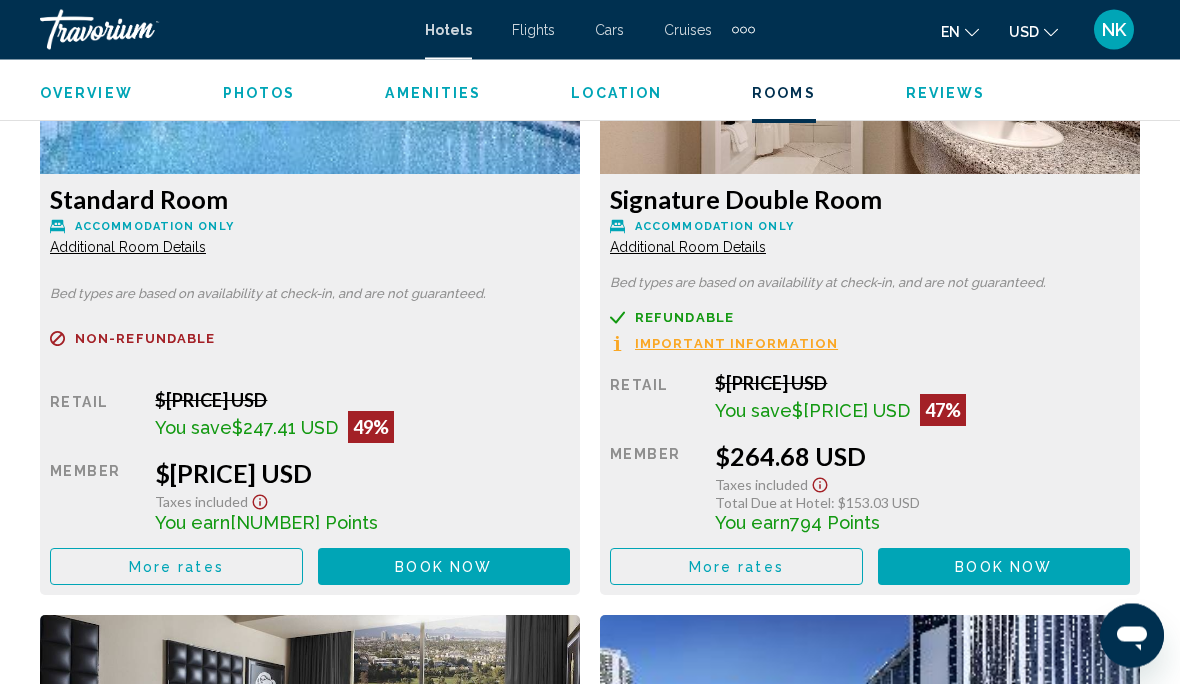 click on "Additional Room Details" at bounding box center [128, 248] 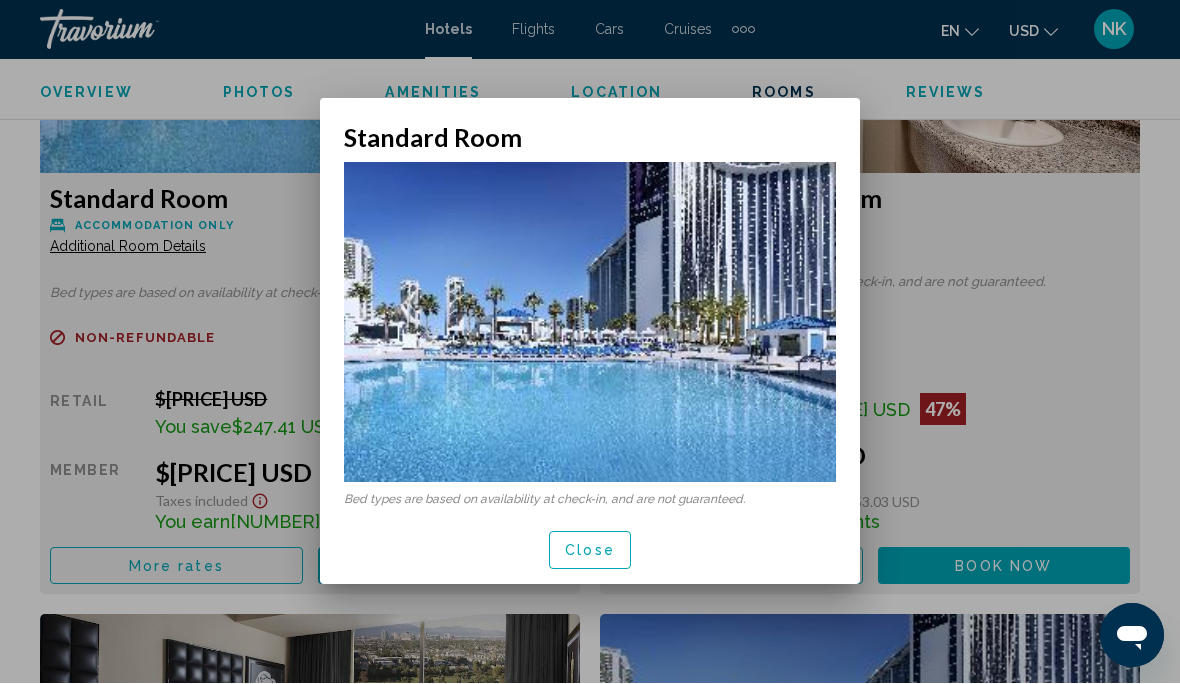 click on "Close" at bounding box center (590, 552) 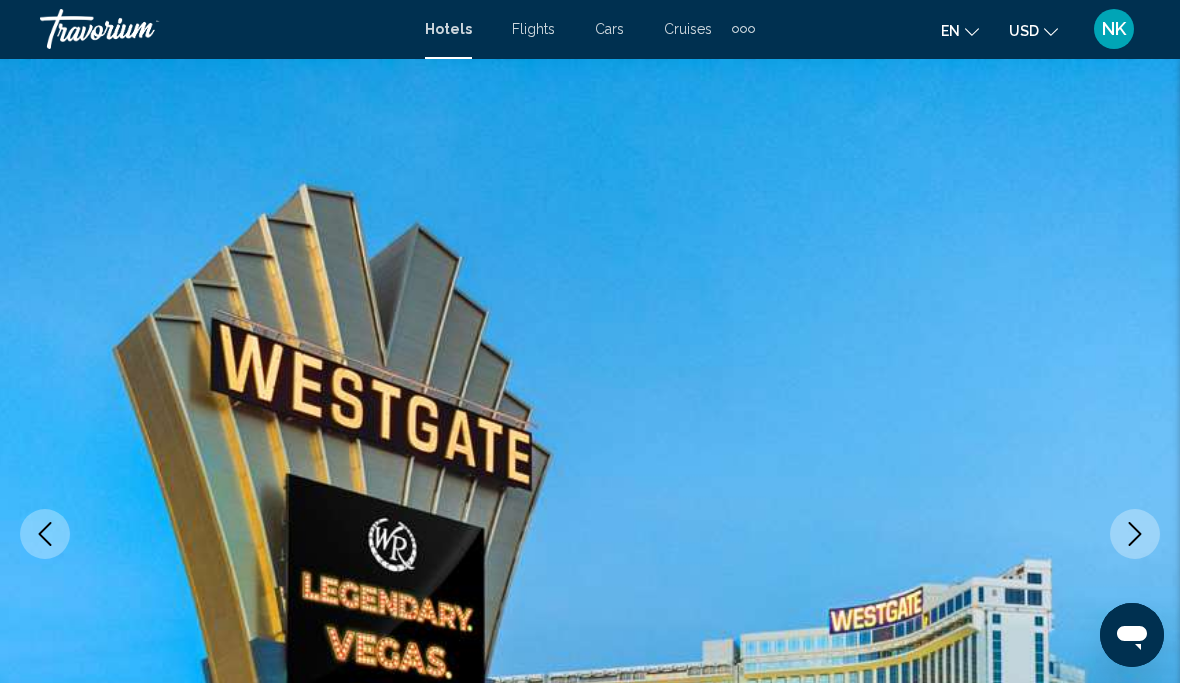 scroll, scrollTop: 3230, scrollLeft: 0, axis: vertical 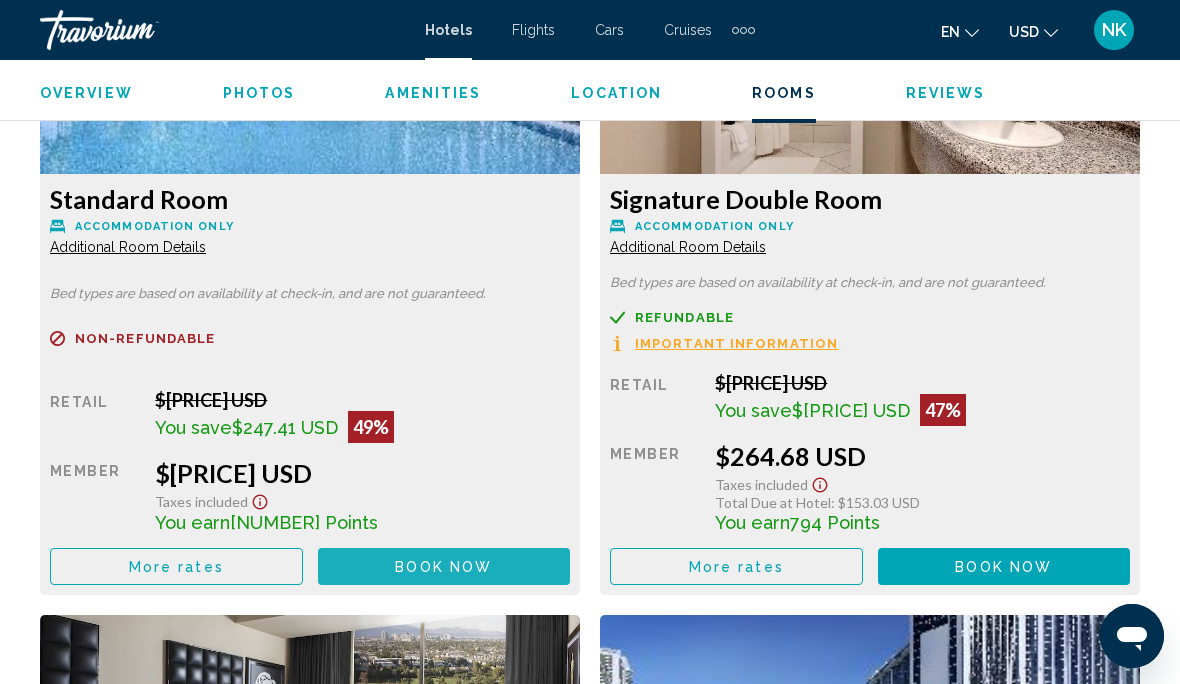 click on "Book now" at bounding box center (443, 567) 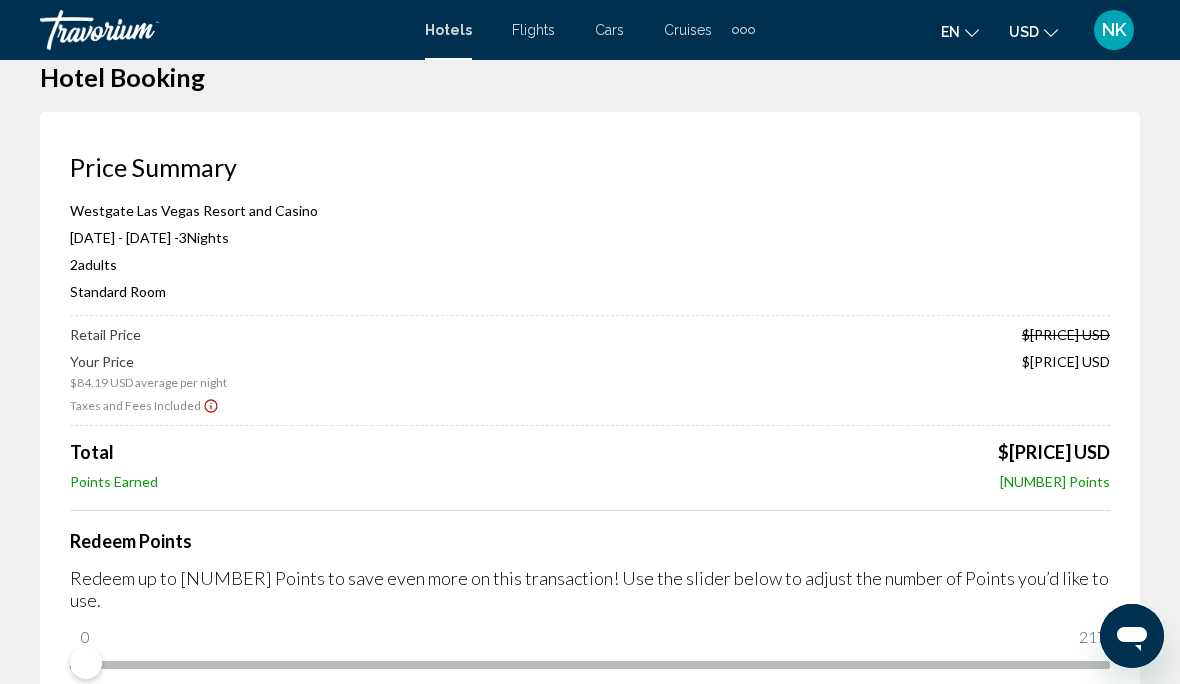 scroll, scrollTop: 40, scrollLeft: 0, axis: vertical 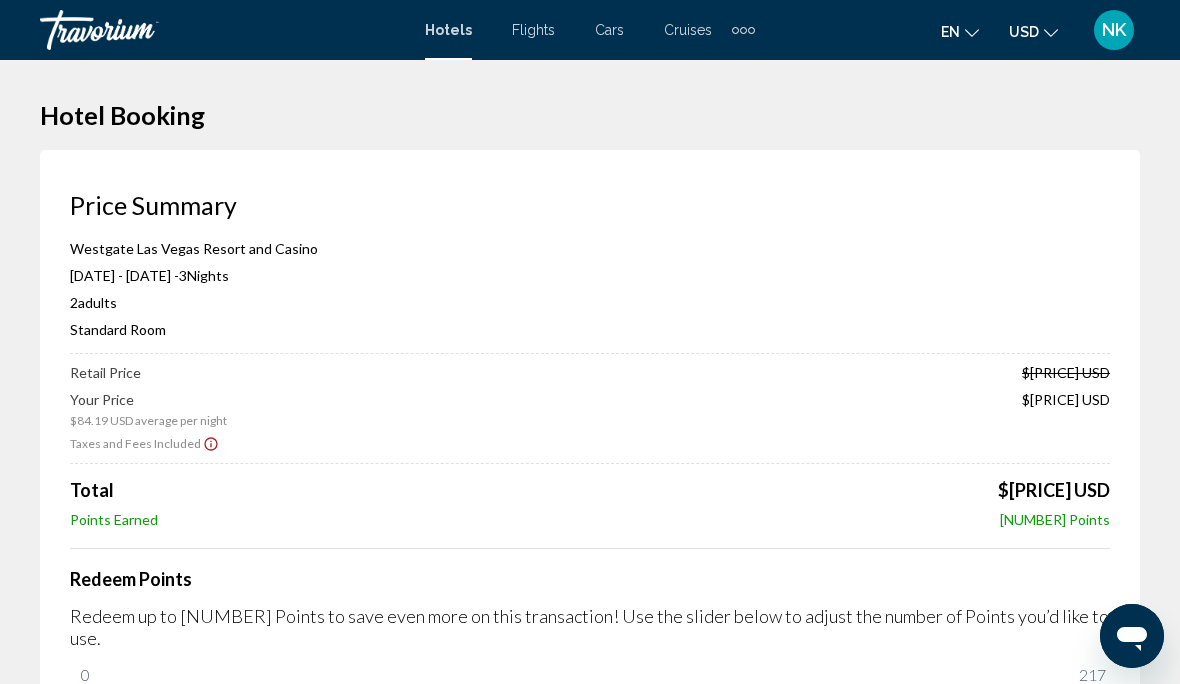 click on "NK" at bounding box center (1114, 30) 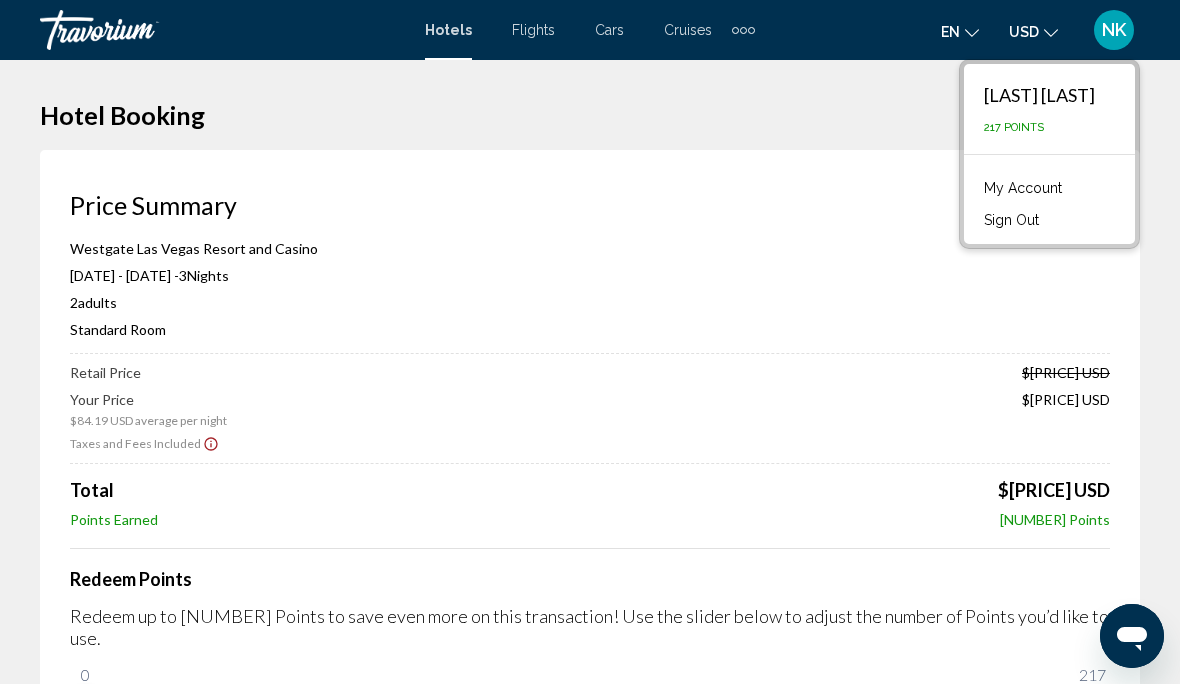 click on "Westgate Las Vegas Resort and Casino  Jul 24, 2025 - Jul 27, 2025 -  3  Night Nights 2  Adult Adults , 0  Child Children  ( ages   )   Standard Room  Retail Price  $499.97 USD   Your Price  $84.19 USD average per night  $252.56 USD  Taxes and Fees Included
Total  $252.56 USD   Points Earned  758  Points  Redeem  Points Redeem up to 217  Points to save even more on this transaction! Use the slider below to adjust the number of Points you’d like to use. 0 217 0" at bounding box center (590, 479) 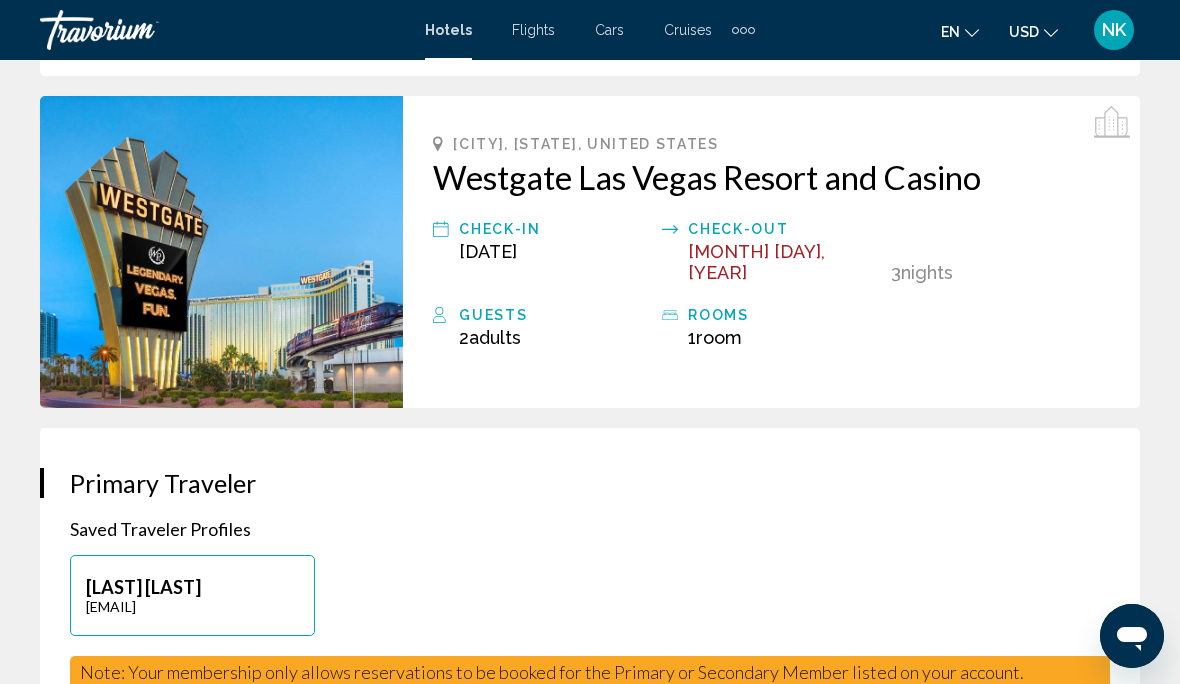 scroll, scrollTop: 660, scrollLeft: 0, axis: vertical 